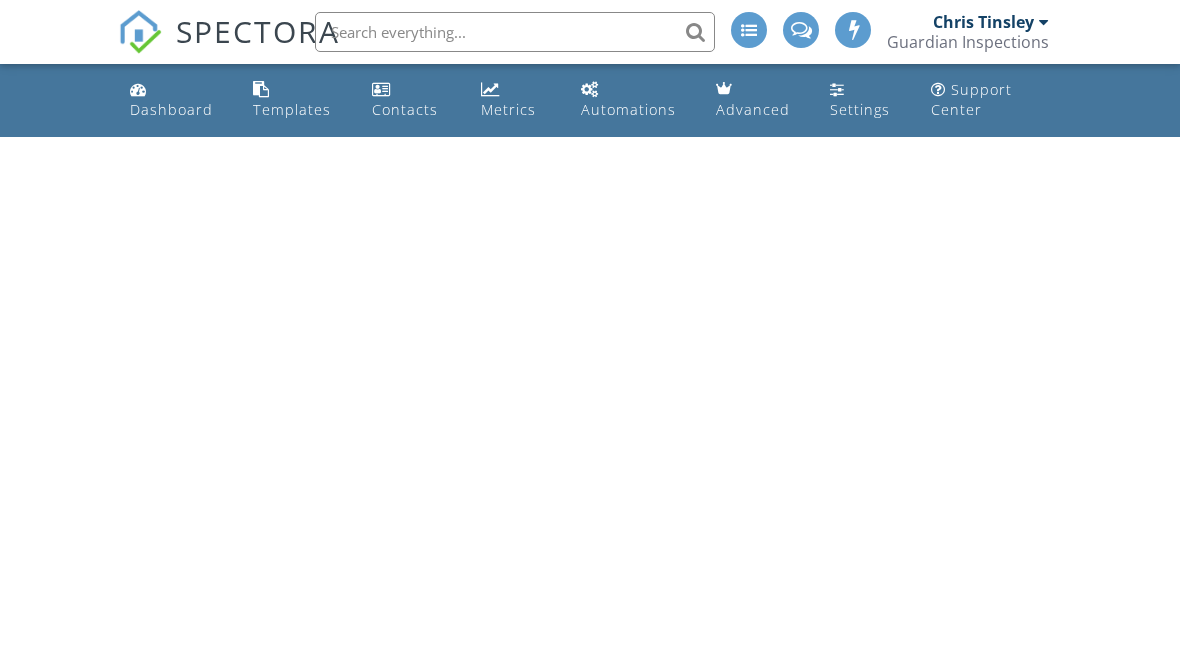 scroll, scrollTop: 0, scrollLeft: 0, axis: both 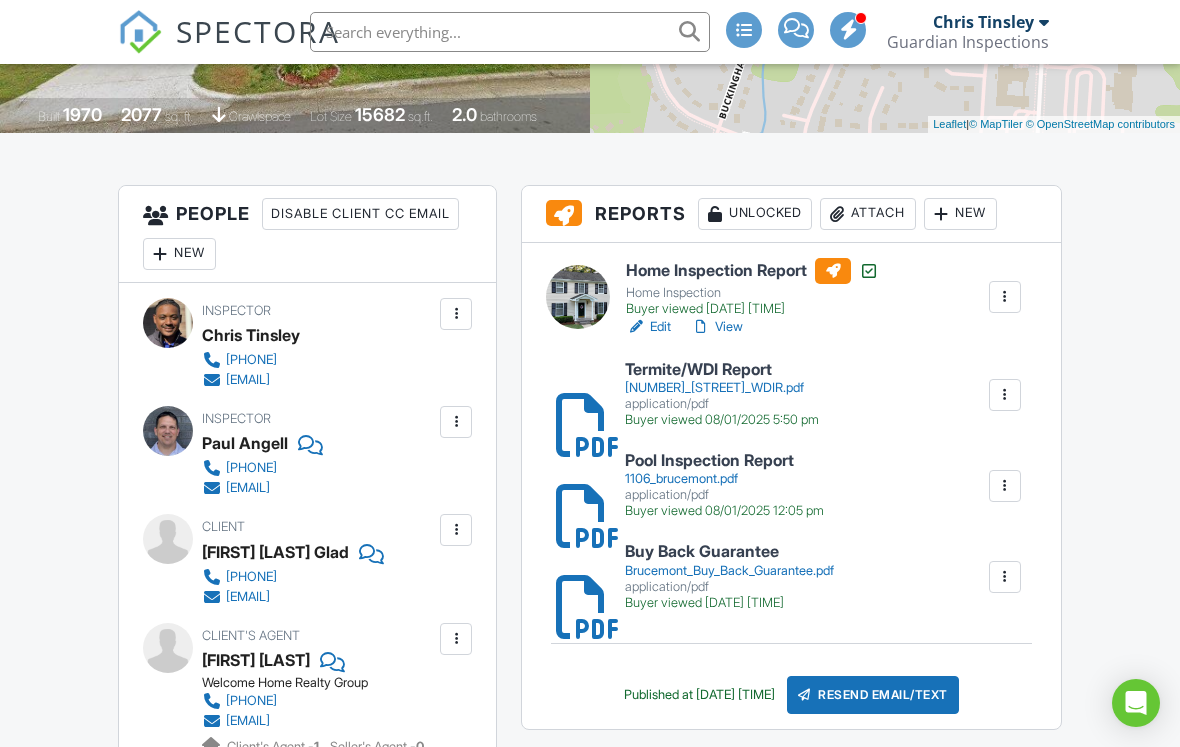 click on "Attach" at bounding box center (868, 214) 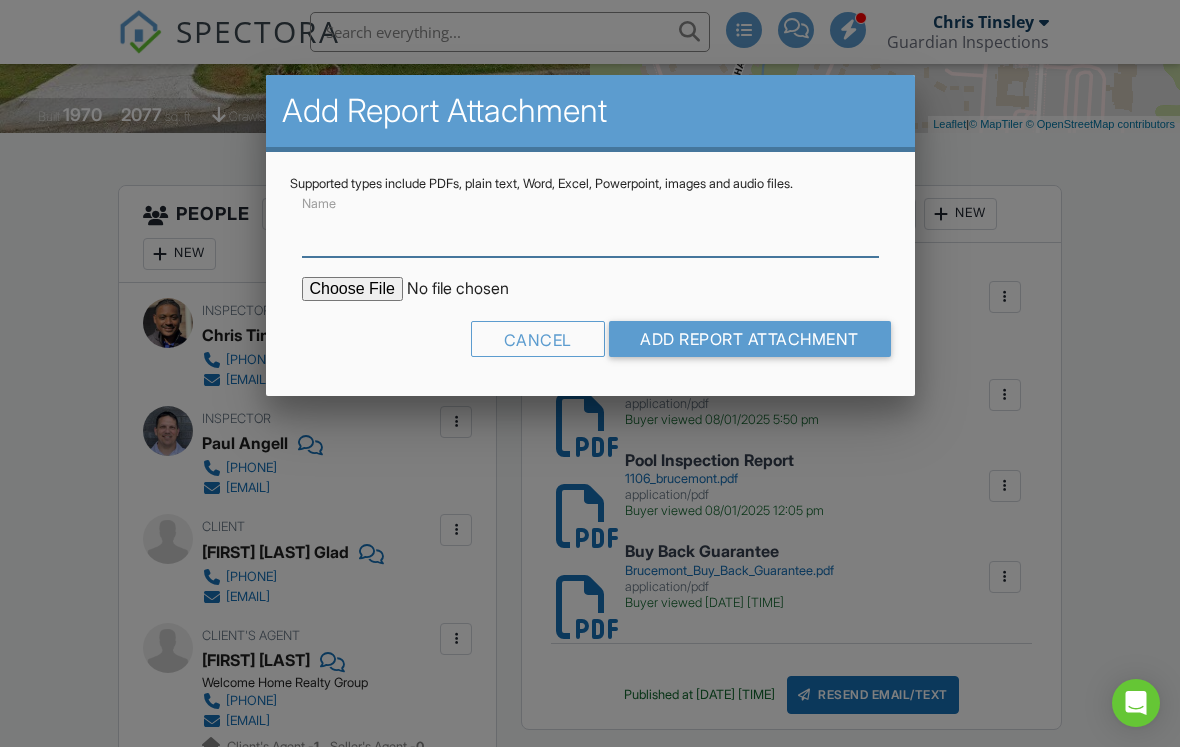 scroll, scrollTop: 421, scrollLeft: 0, axis: vertical 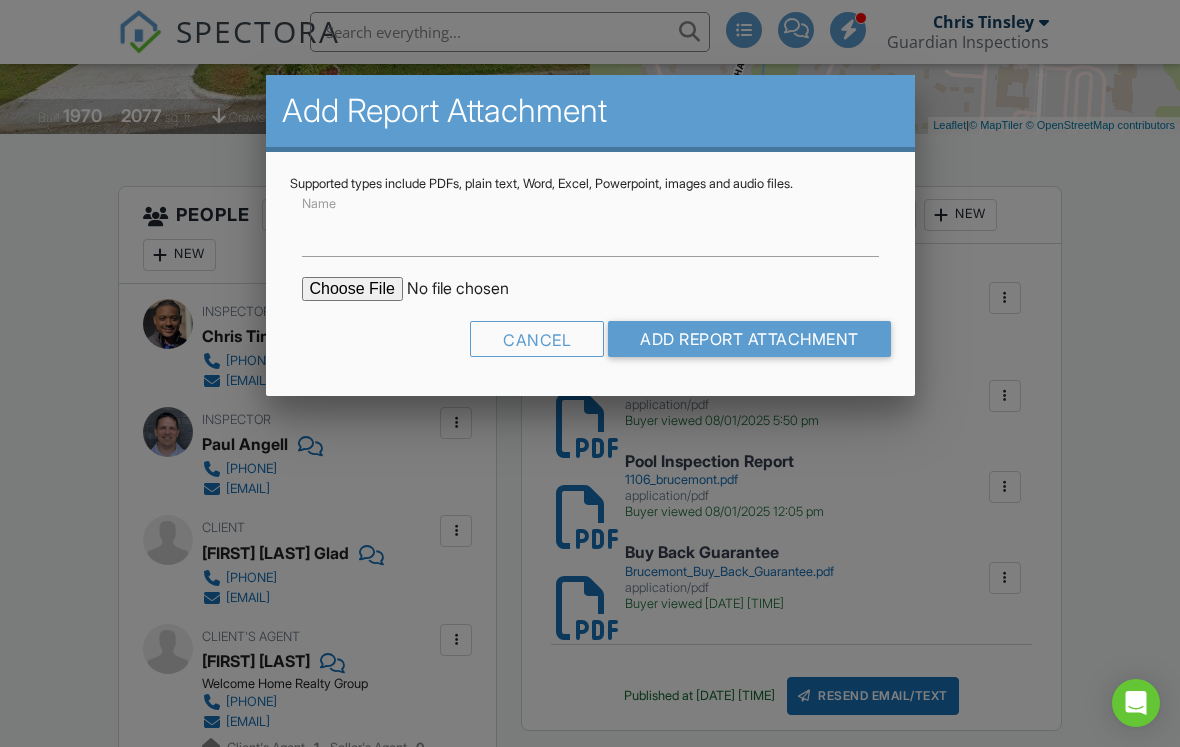 click at bounding box center (472, 289) 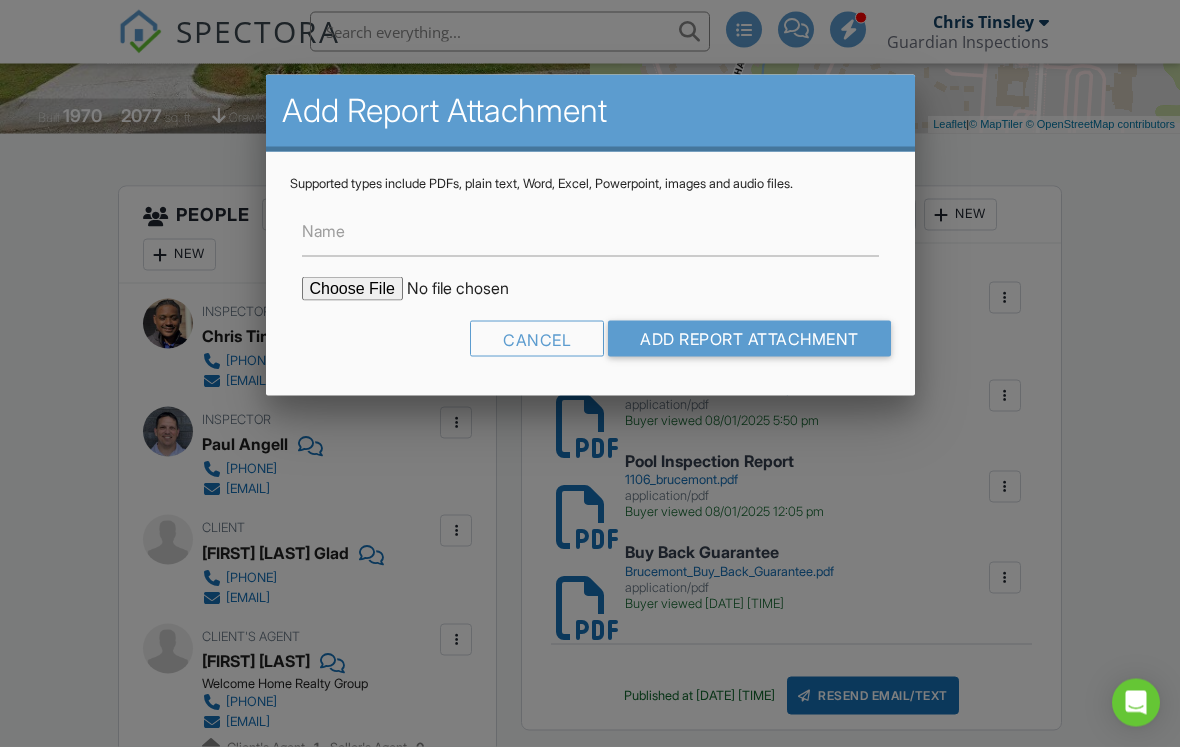 type on "C:\fakepath\[NUMBER]-[STREET]_[FILENAME].pdf" 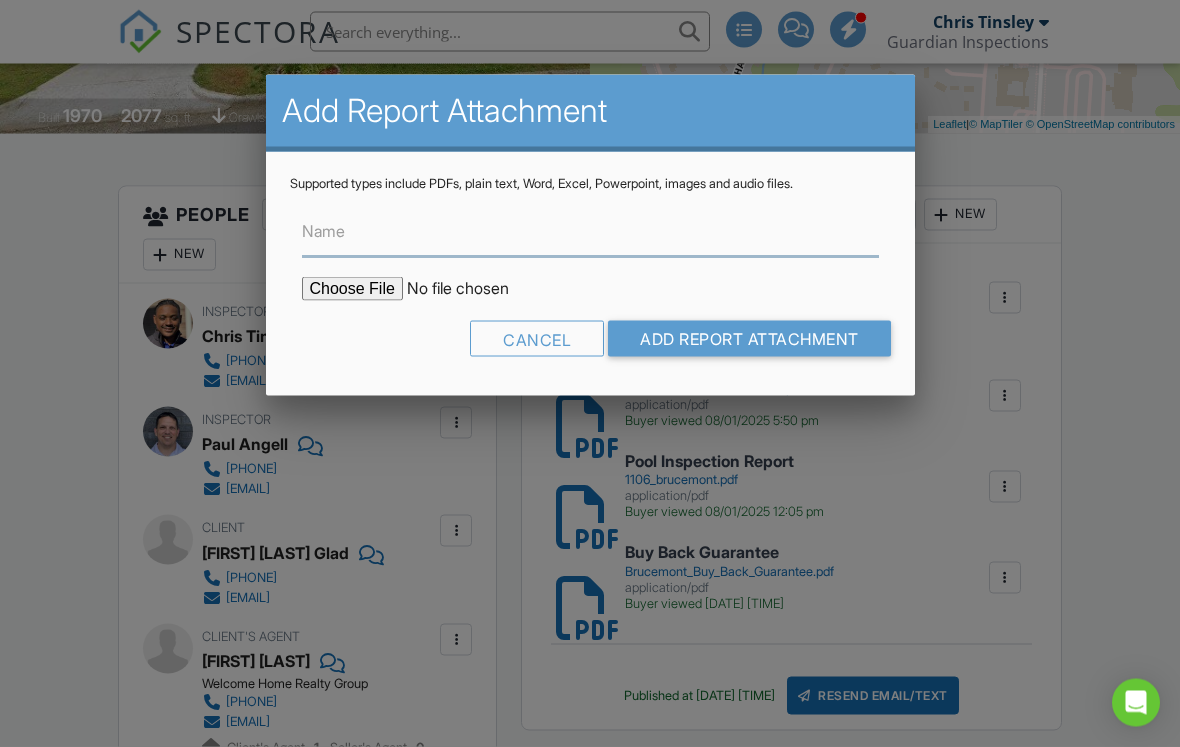 click on "Name" at bounding box center (590, 232) 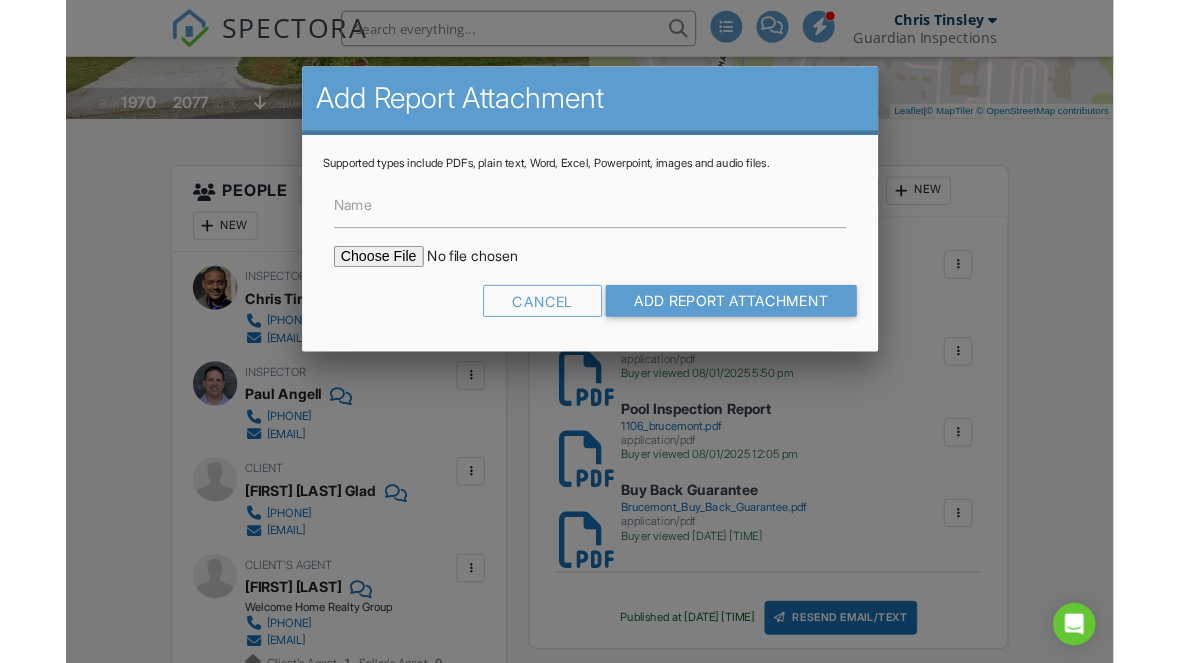 scroll, scrollTop: 506, scrollLeft: 0, axis: vertical 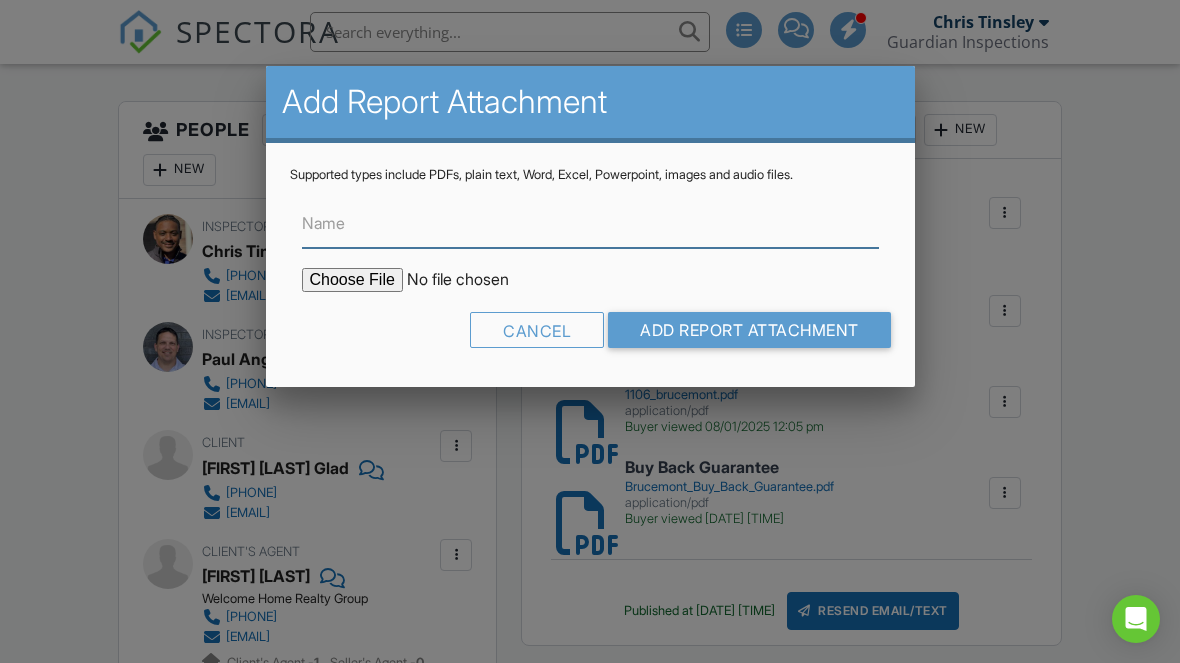 click on "Name" at bounding box center [590, 223] 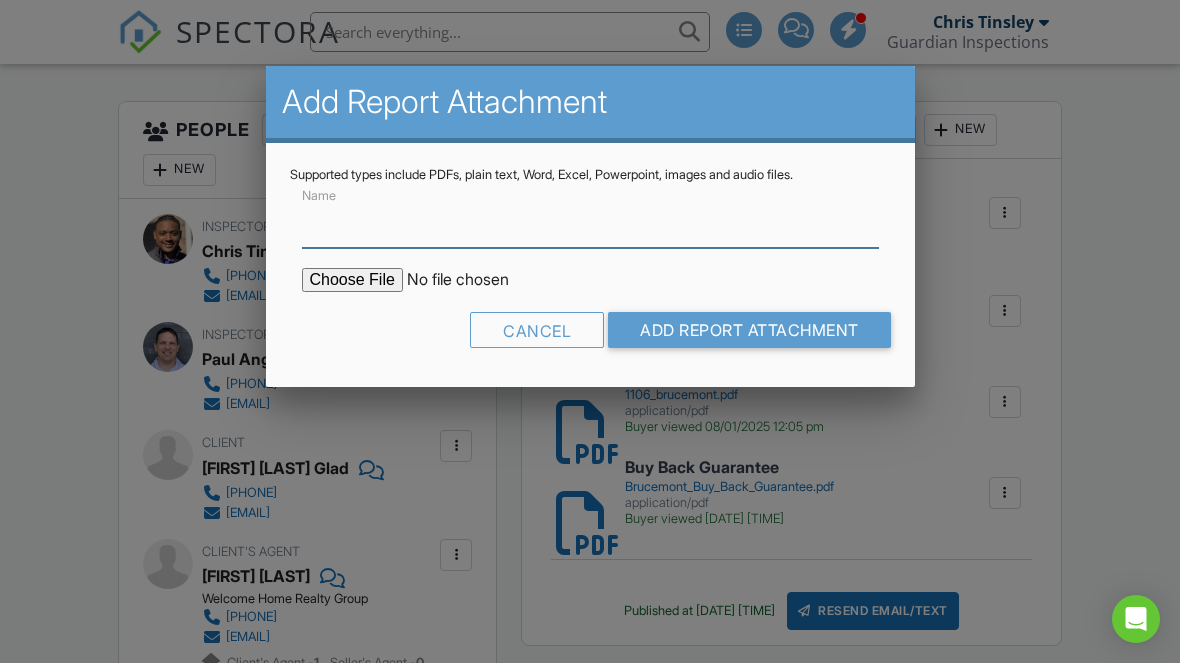 scroll, scrollTop: 505, scrollLeft: 0, axis: vertical 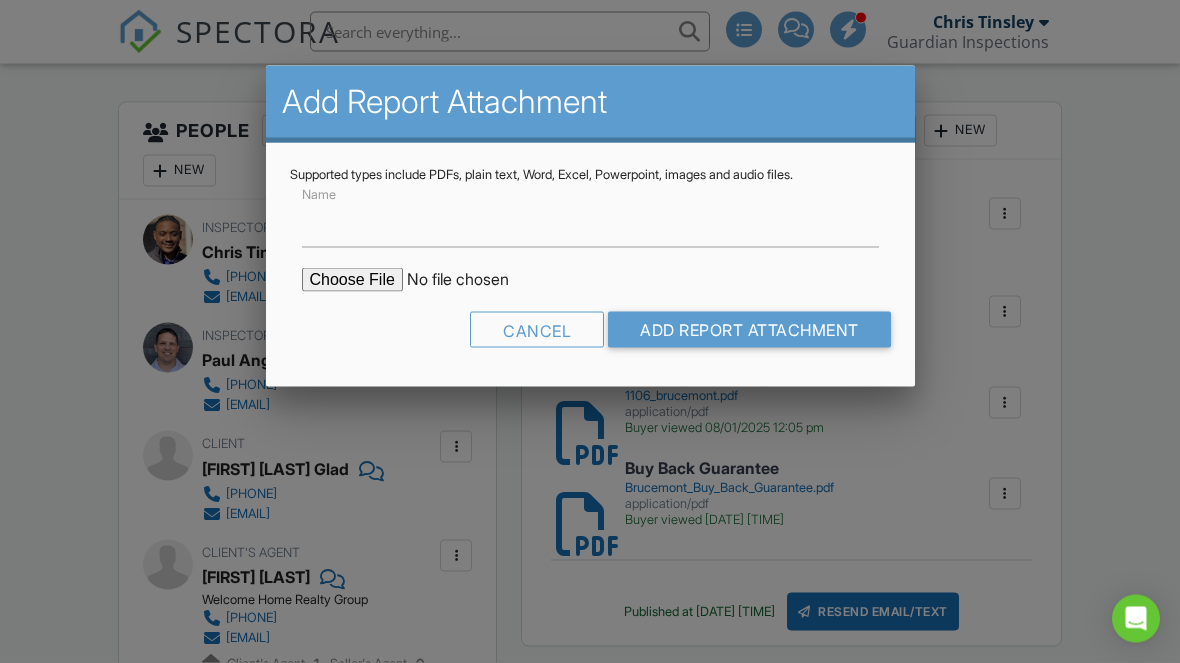 click on "SPECTORA
Chris Tinsley
Guardian Inspections
Role:
Inspector
Change Role
Dashboard
New Inspection
Inspections
Calendar
Template Editor
Contacts
Automations
Team
Metrics
Payments
Data Exports
Billing
Conversations
Tasks
Reporting
Advanced
Equipment
Settings
What's New
Sign Out
Change Active Role
Your account has more than one possible role. Please choose how you'd like to view the site:
Company/Agency
City
Role
Dashboard
Templates
Contacts
Metrics
Automations
Advanced
Settings
Support Center
Inspection Details
Client View
More" at bounding box center [590, 2033] 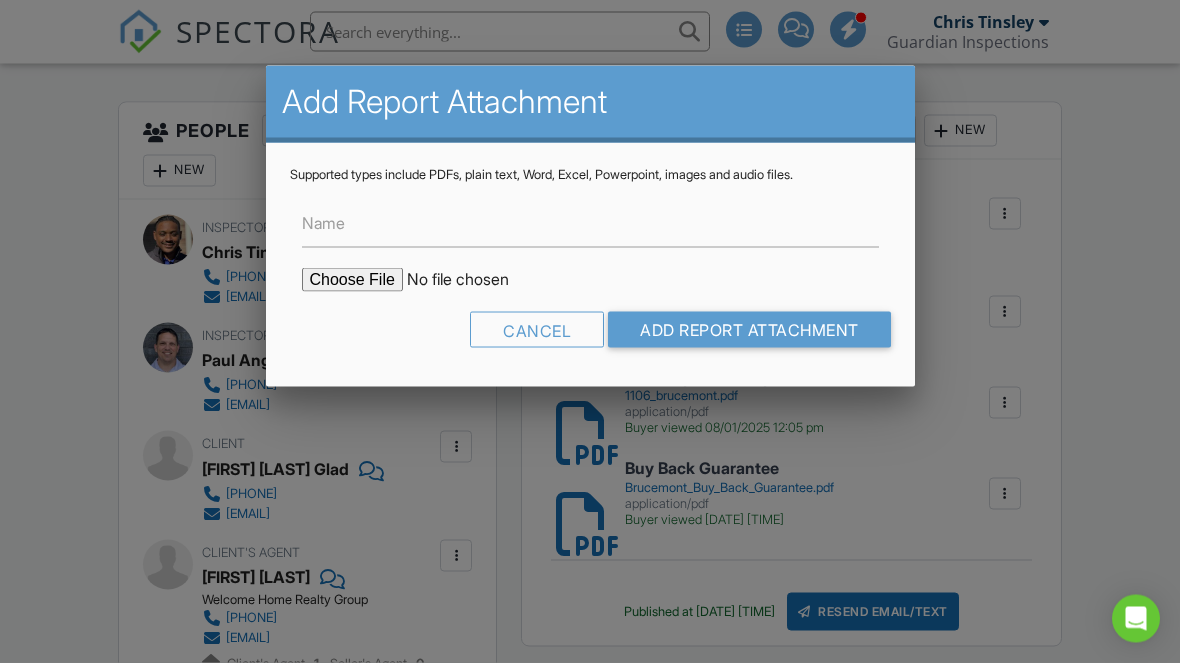 click at bounding box center [590, 314] 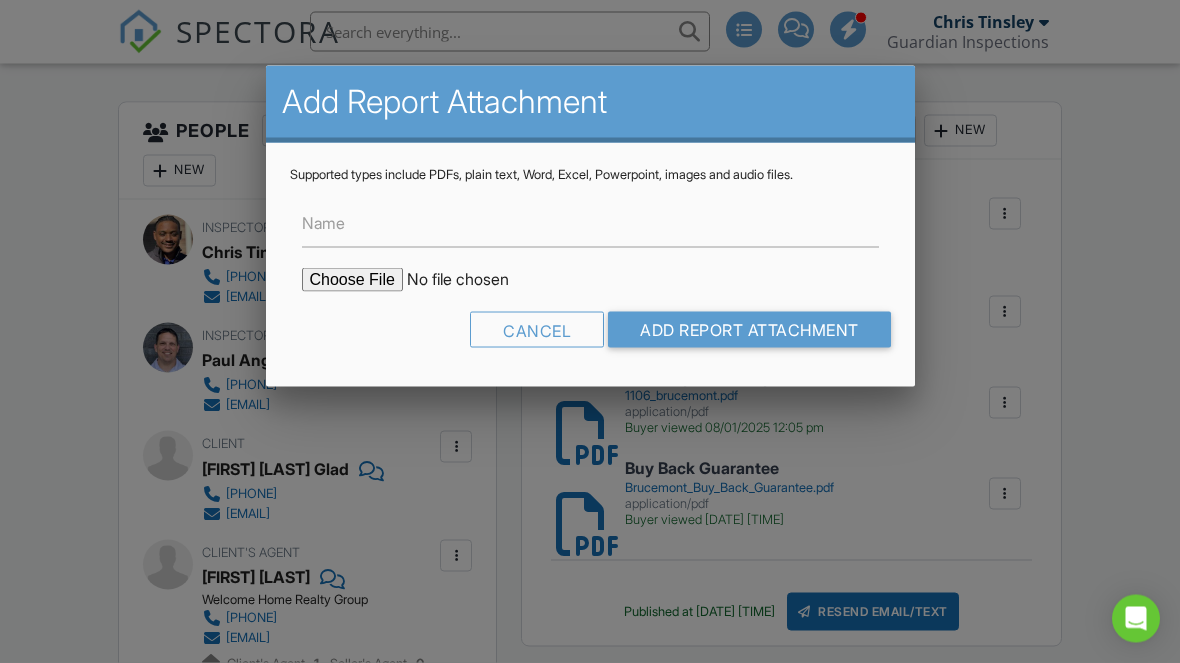 scroll, scrollTop: 506, scrollLeft: 0, axis: vertical 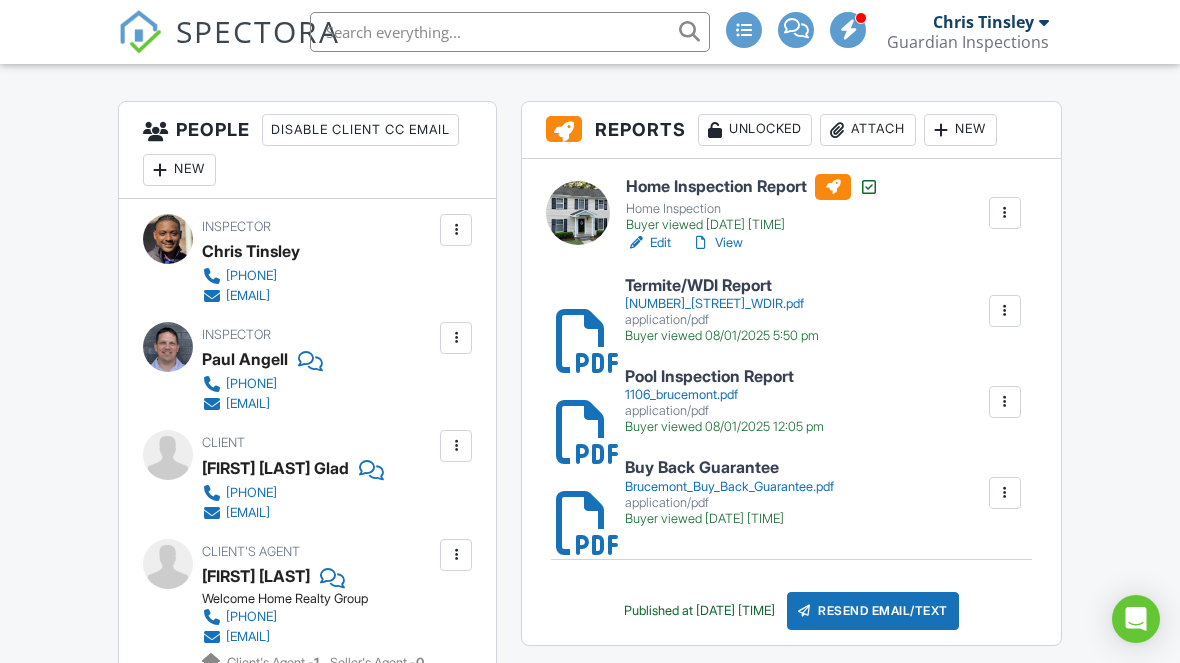 click on "Dashboard
Templates
Contacts
Metrics
Automations
Advanced
Settings
Support Center
Inspection Details
Client View
More
Property Details
Reschedule
Reorder / Copy
Share
Cancel
Delete
Print Order
Convert to V9
View Change Log
07/30/2025  8:00 am
- 10:15 am
1106 Brucemont Dr
Garner, NC 27529
Built
1970
2077
sq. ft.
crawlspace
Lot Size
15682
sq.ft.
2.0
bathrooms
+ − Leaflet  |  © MapTiler   © OpenStreetMap contributors
All emails and texts are disabled for this inspection!
Turn on emails and texts
Reports
Unlocked
Attach
New
Home Inspection Report
Home Inspection
Buyer viewed 08/01/2025  8:14 pm
Edit" at bounding box center [590, 2064] 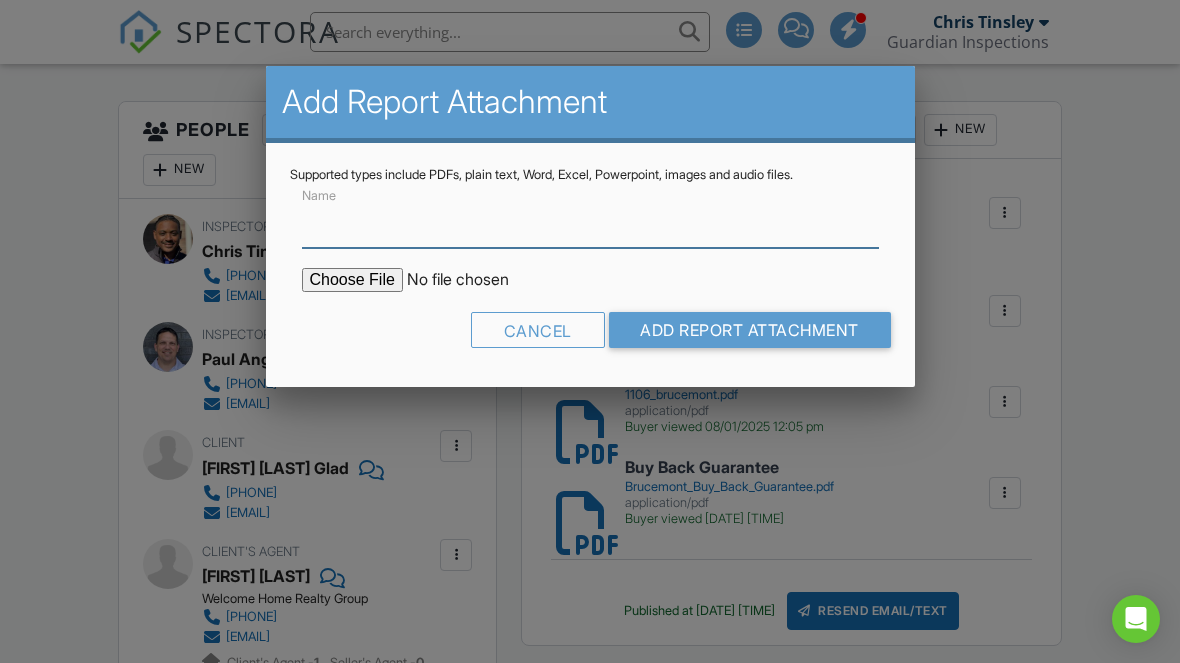scroll, scrollTop: 505, scrollLeft: 0, axis: vertical 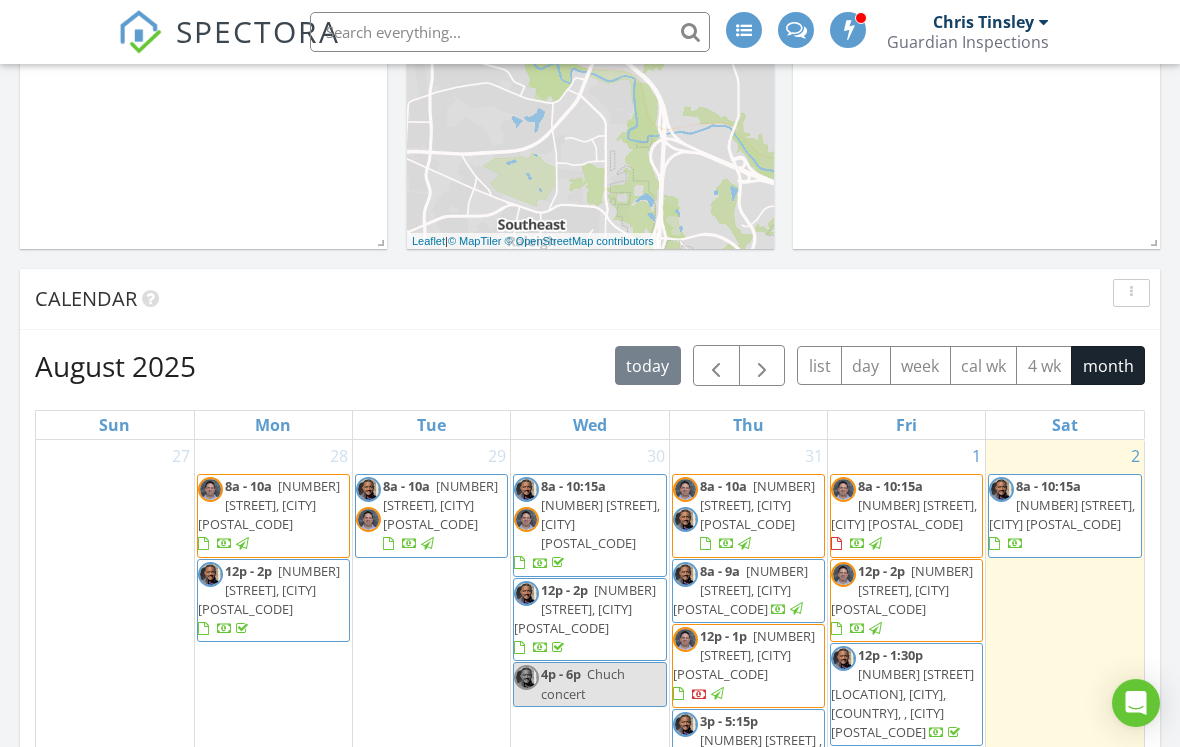 click on "[NUMBER] [STREET], [CITY] [POSTAL_CODE]" at bounding box center [440, 505] 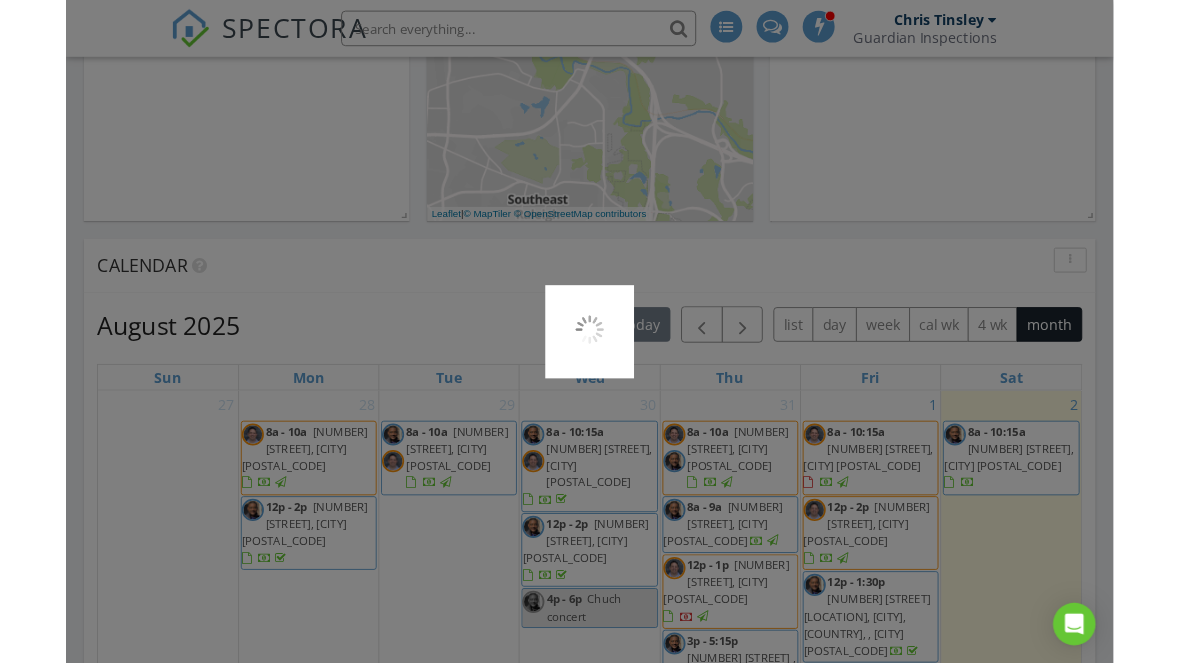 scroll, scrollTop: 715, scrollLeft: 0, axis: vertical 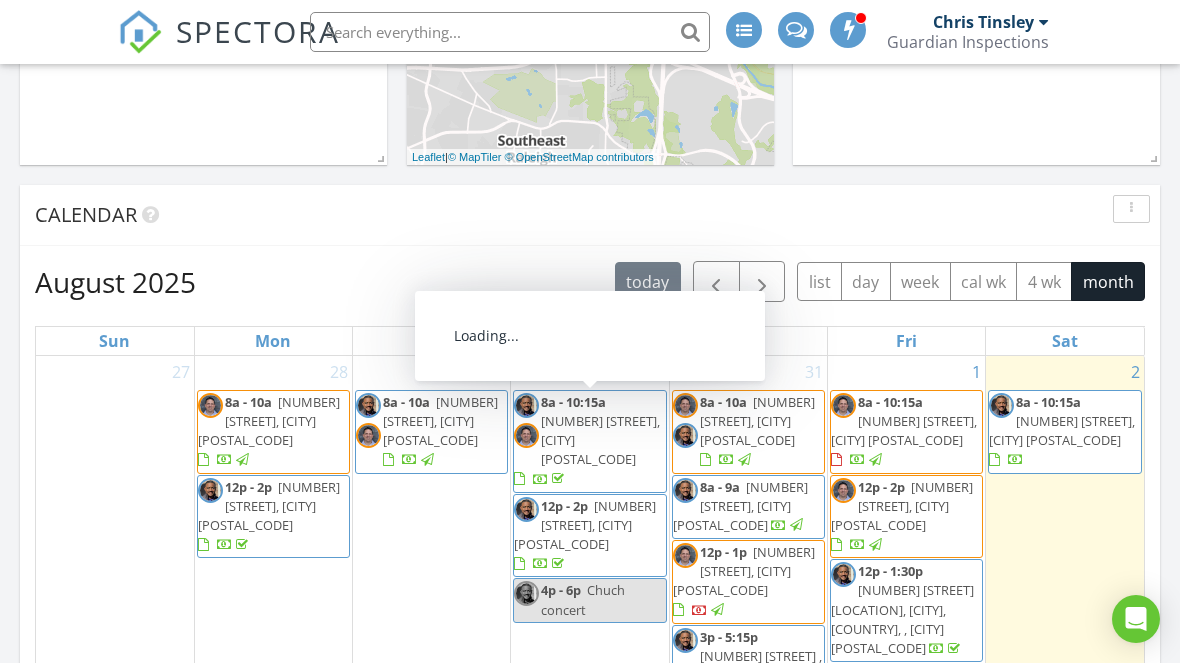click on "[NUMBER] [STREET], [CITY] [POSTAL_CODE]" at bounding box center [600, 440] 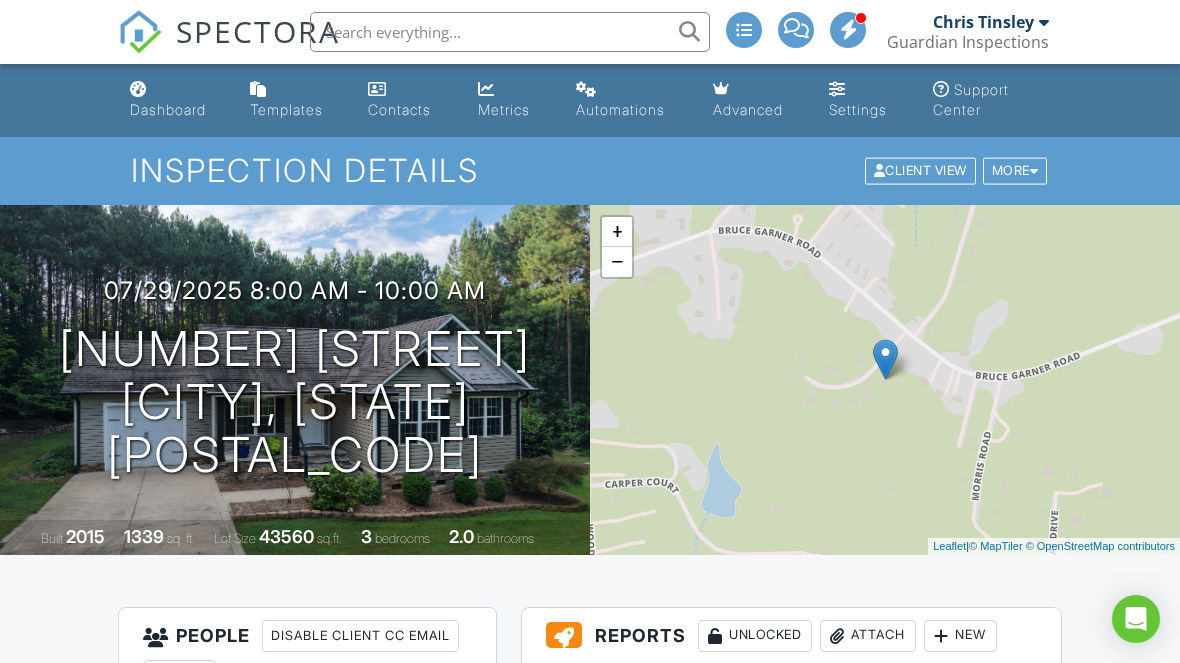 scroll, scrollTop: 0, scrollLeft: 0, axis: both 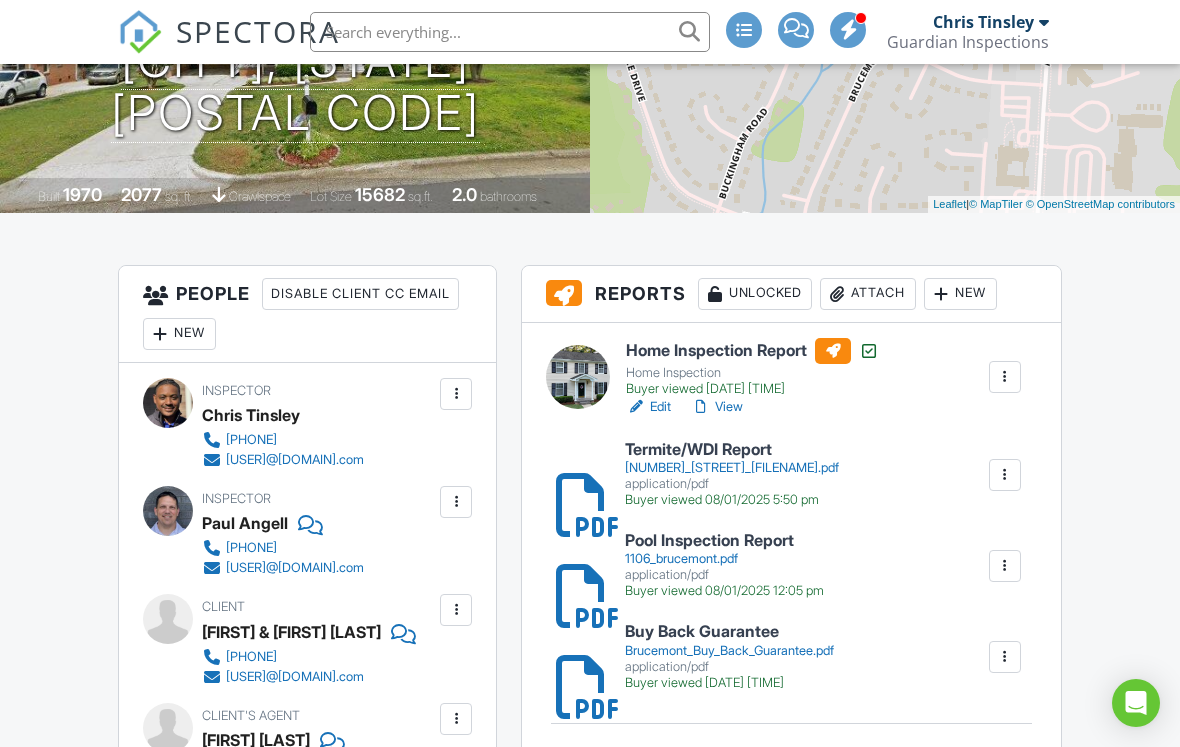 click on "Attach" at bounding box center (868, 294) 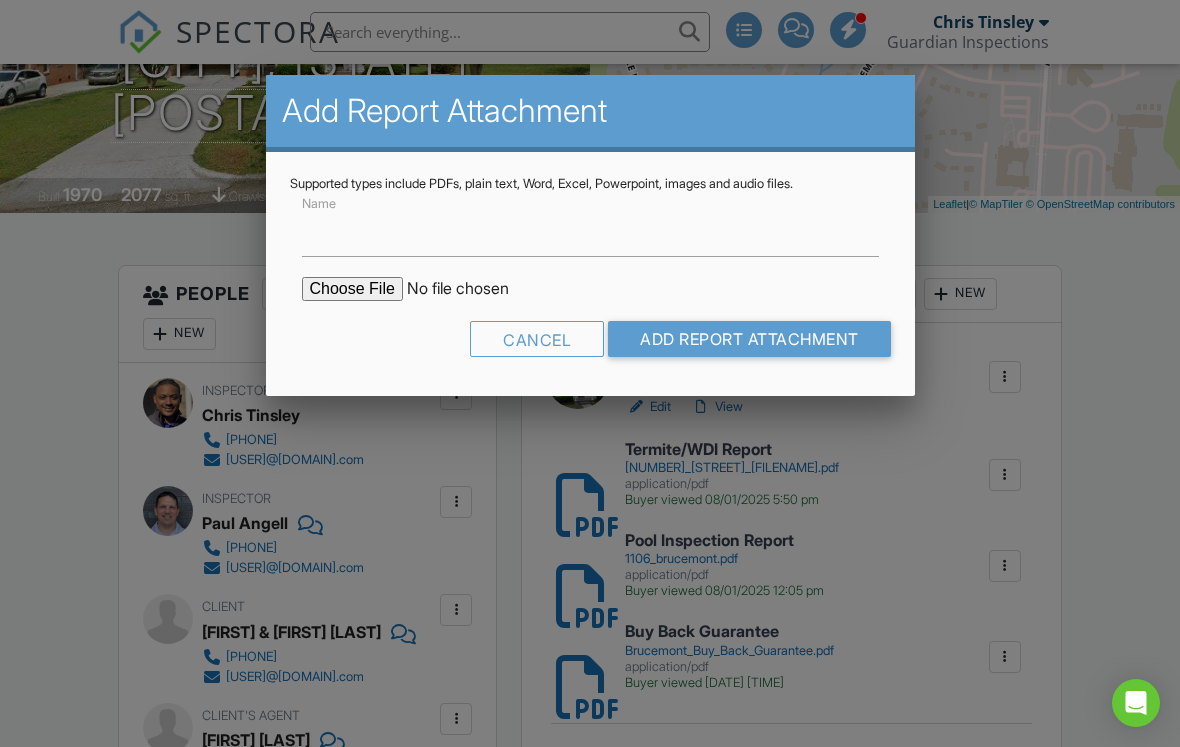click at bounding box center [472, 289] 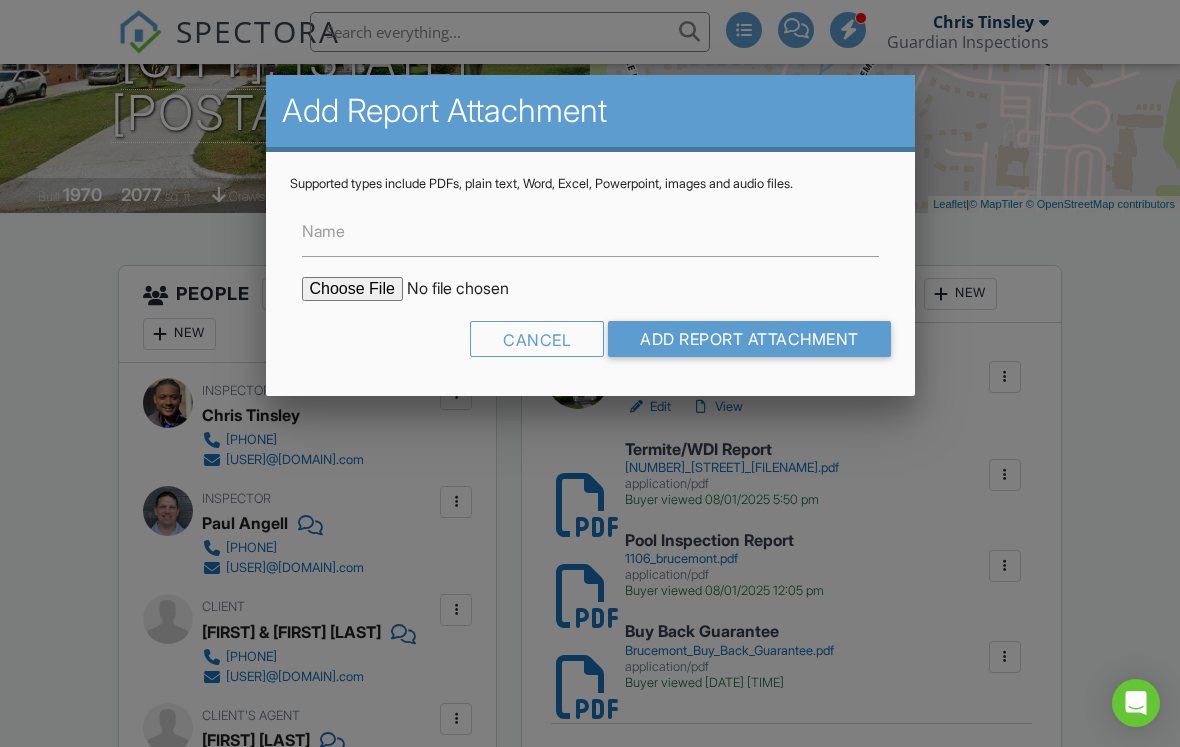 type on "C:\fakepath\[NUMBER]-[STREET]_[FILENAME].pdf" 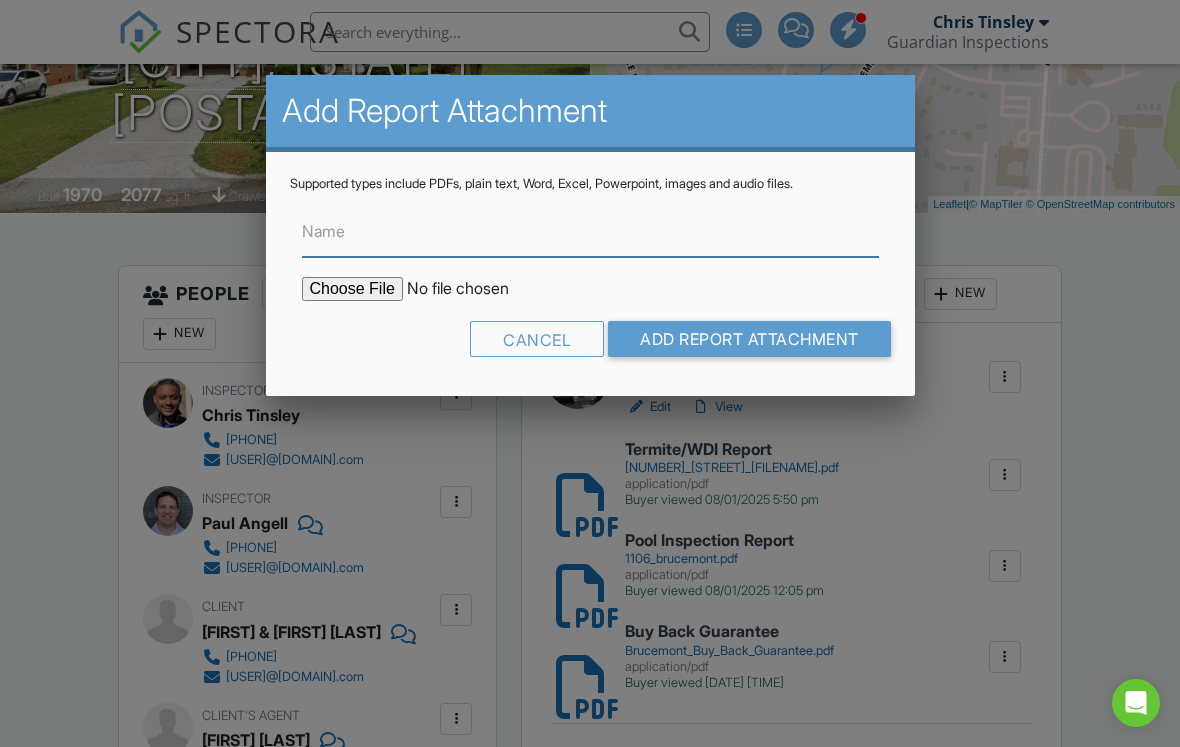 click on "Name" at bounding box center [590, 232] 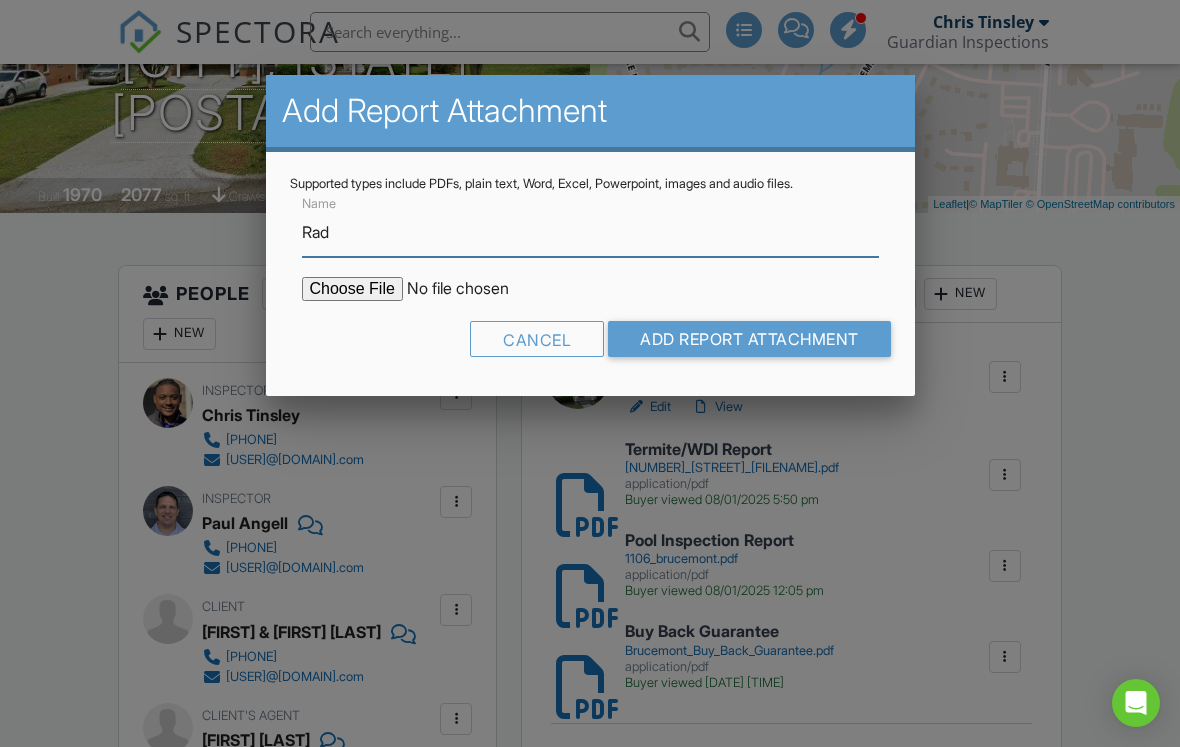type on "Radon Report" 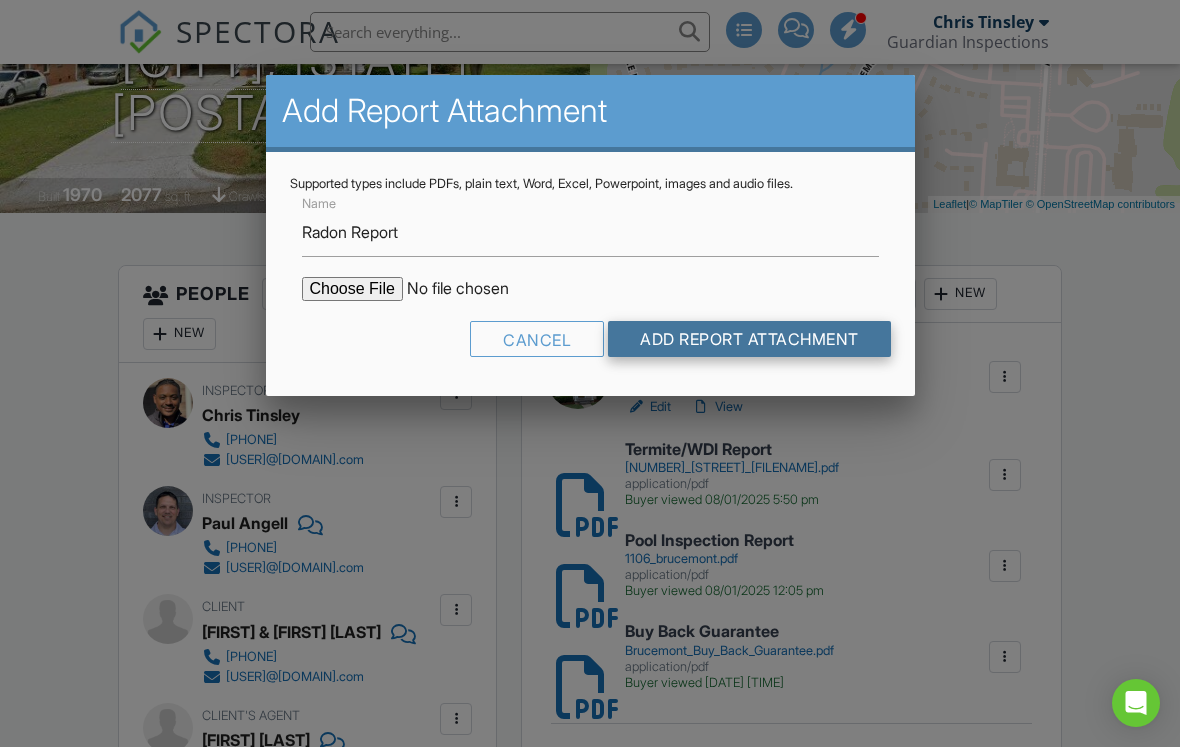 click on "Add Report Attachment" at bounding box center [749, 339] 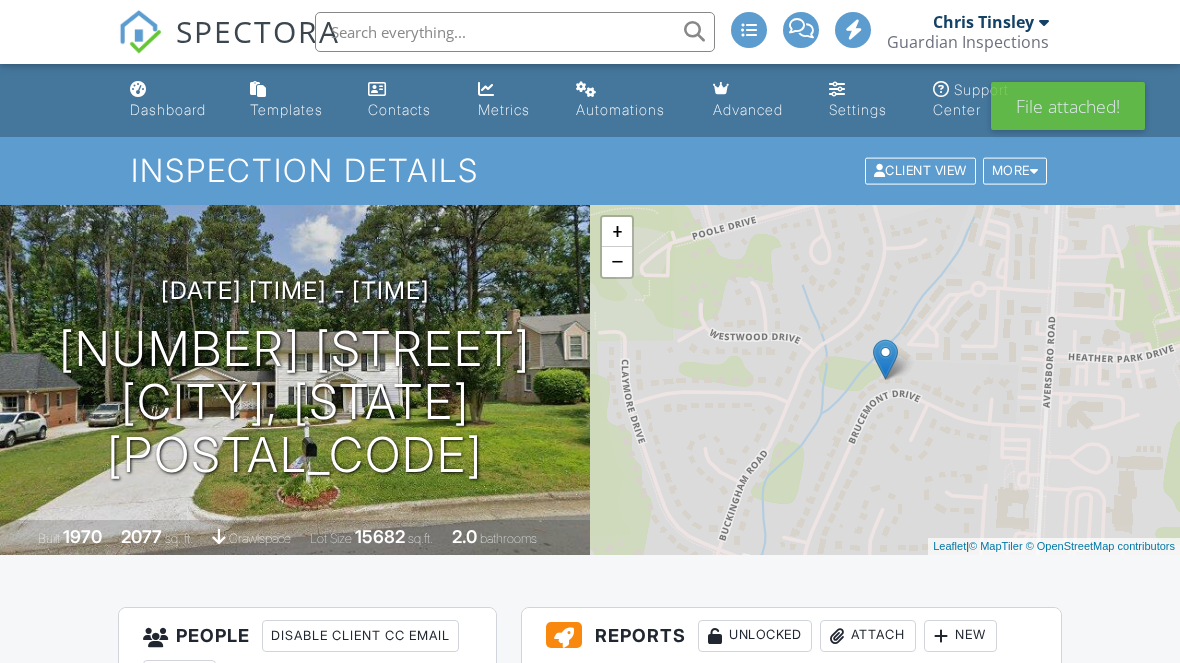 scroll, scrollTop: 0, scrollLeft: 0, axis: both 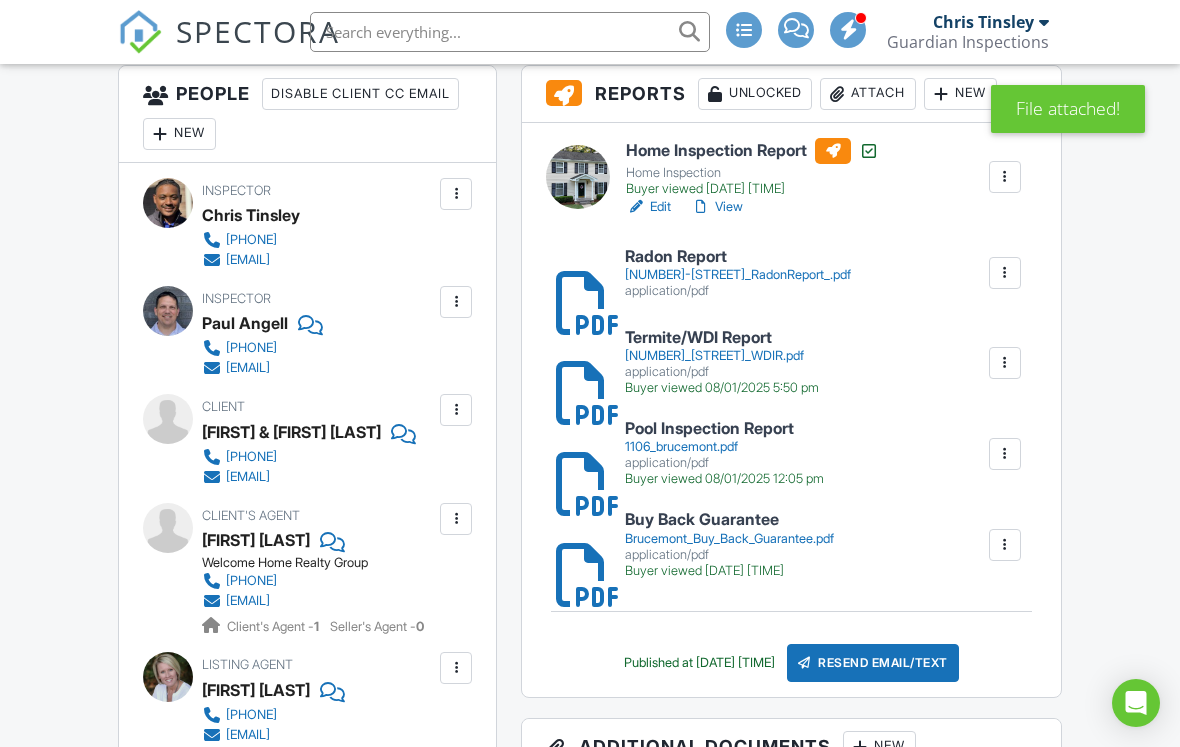 click on "Resend Email/Text" at bounding box center (873, 663) 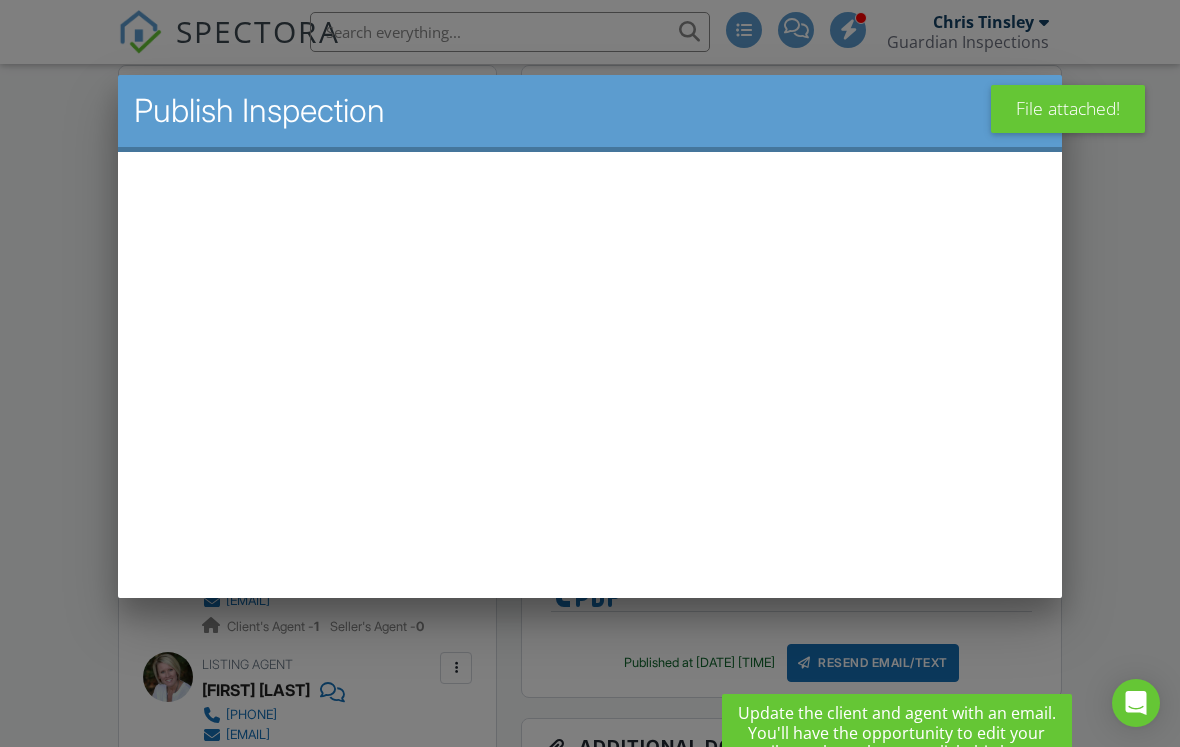 scroll, scrollTop: 0, scrollLeft: 0, axis: both 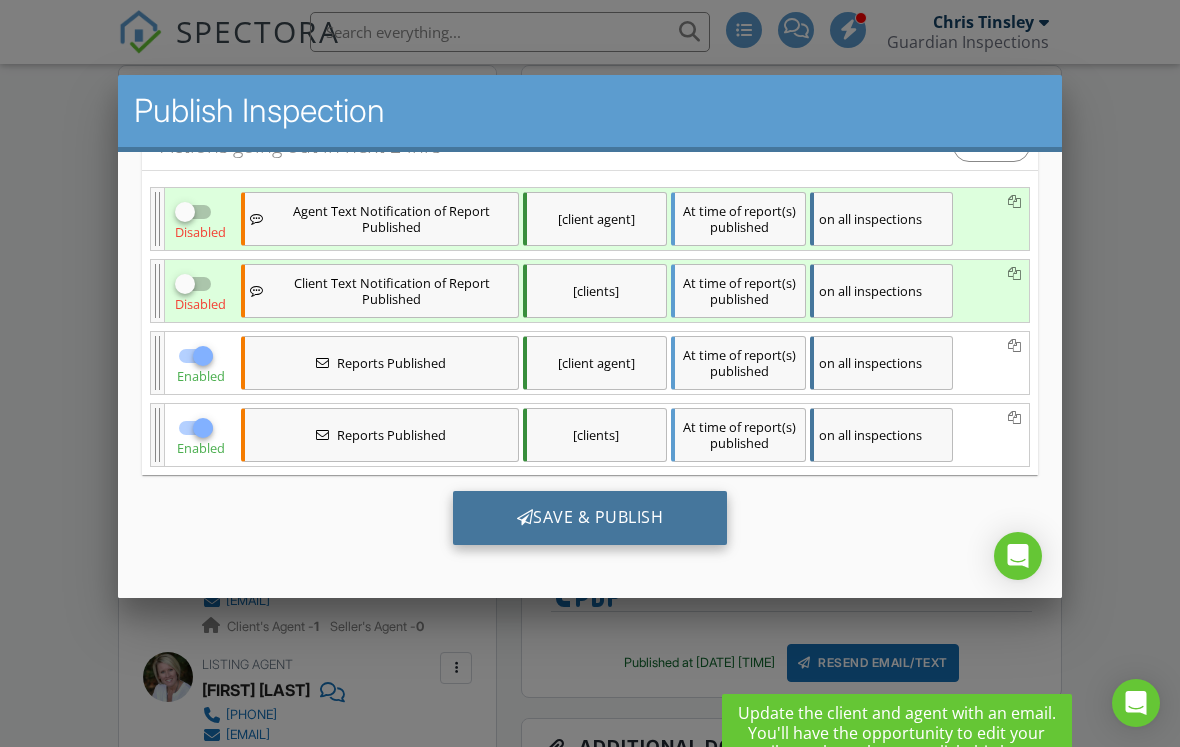 click on "Save & Publish" at bounding box center (590, 517) 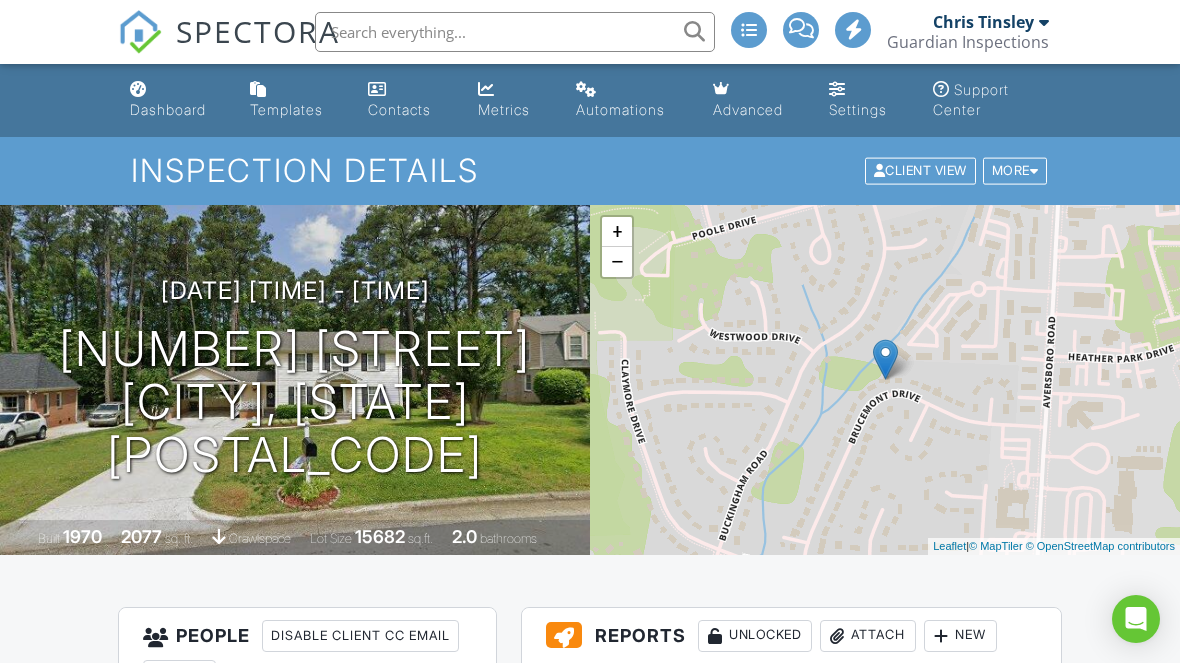 scroll, scrollTop: 0, scrollLeft: 0, axis: both 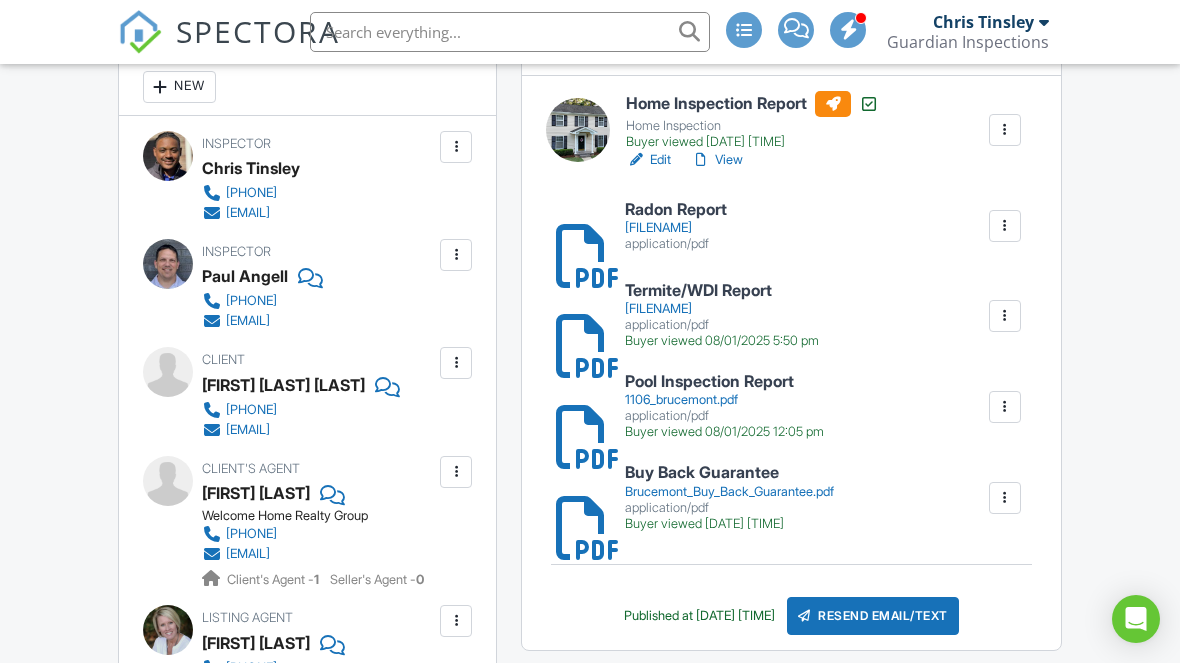 click on "SPECTORA" at bounding box center (258, 31) 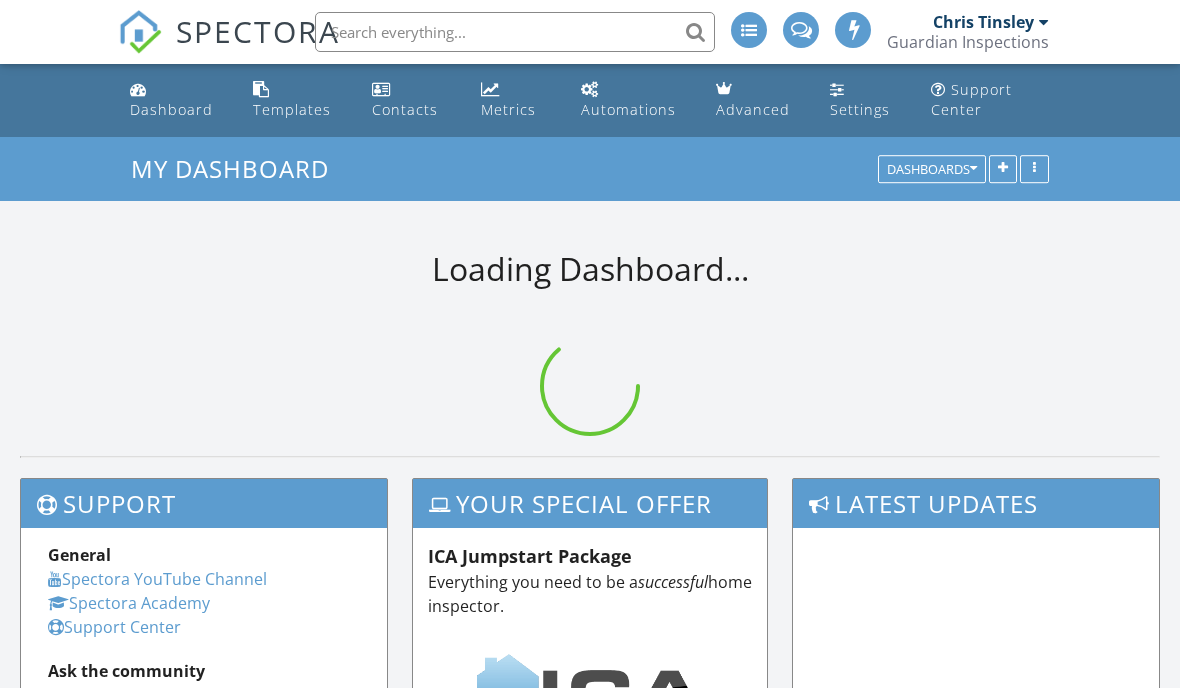 scroll, scrollTop: 0, scrollLeft: 0, axis: both 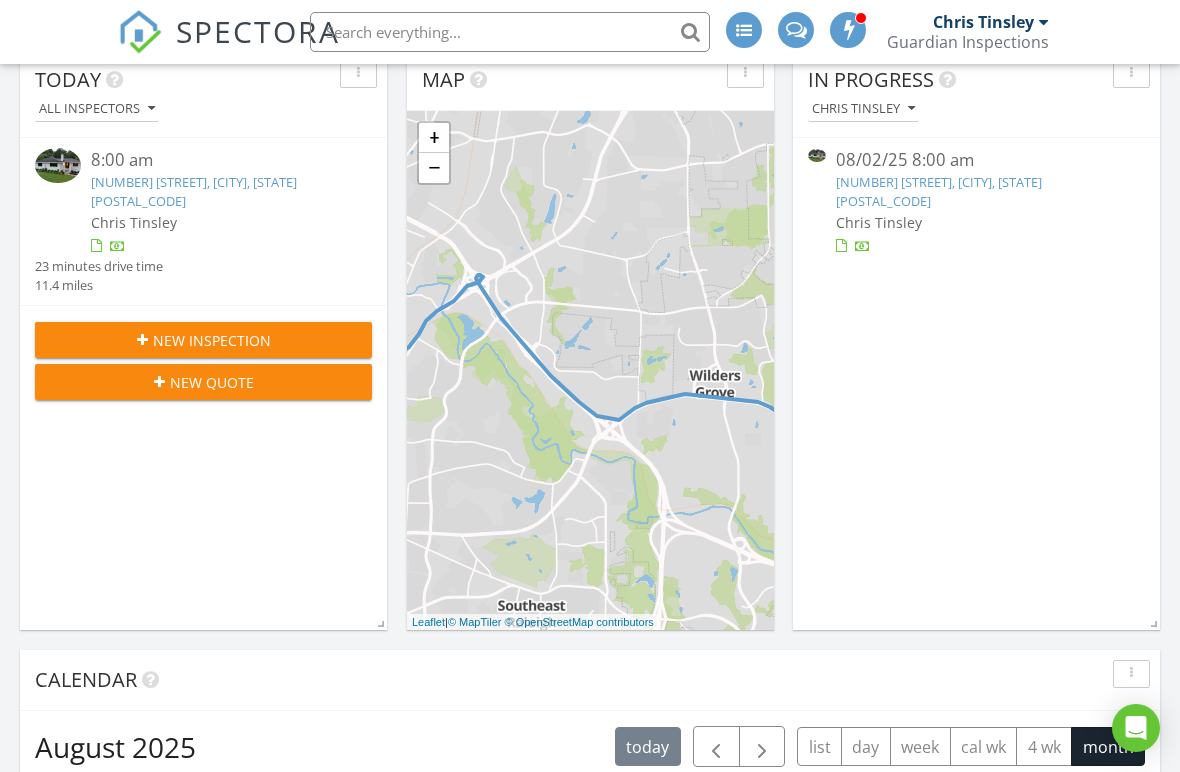 click on "New Inspection" at bounding box center [203, 340] 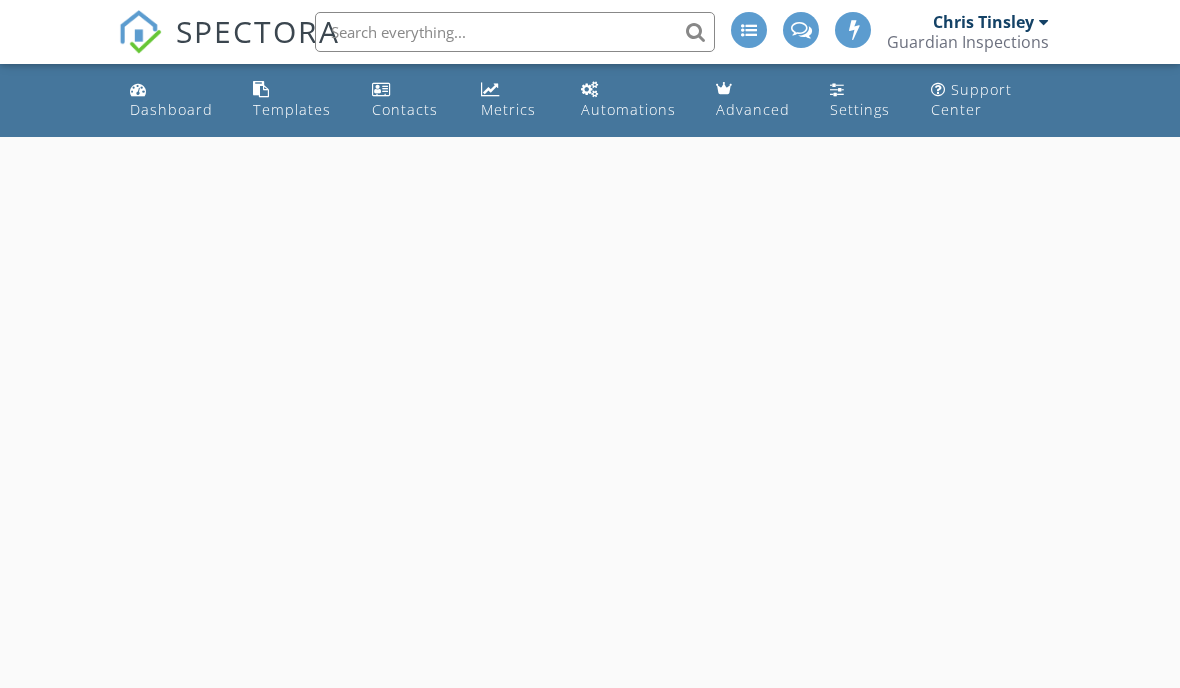 scroll, scrollTop: 0, scrollLeft: 0, axis: both 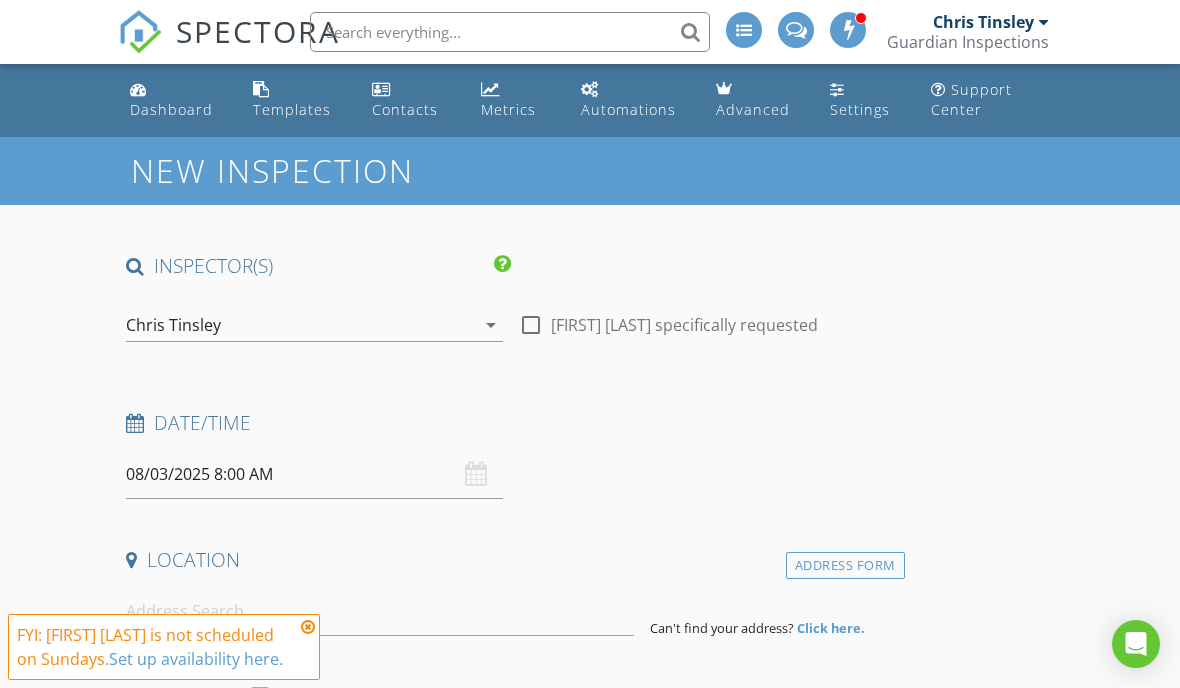 click on "08/03/2025 8:00 AM" at bounding box center [314, 474] 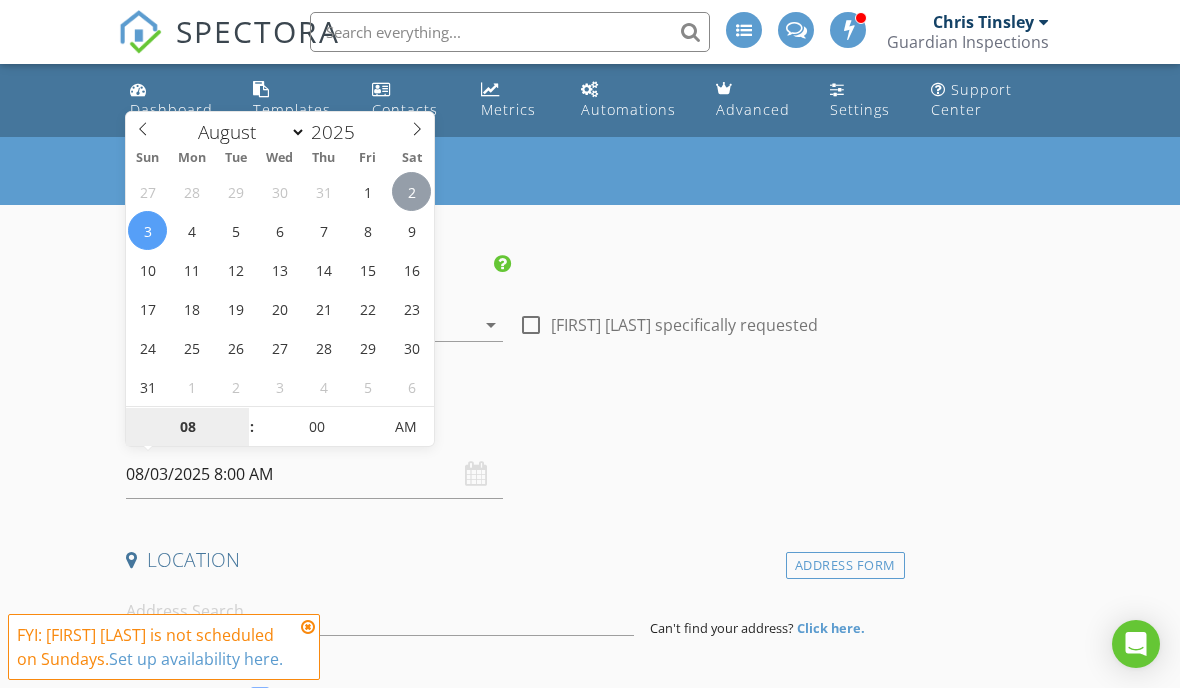 type on "08/02/2025 8:00 AM" 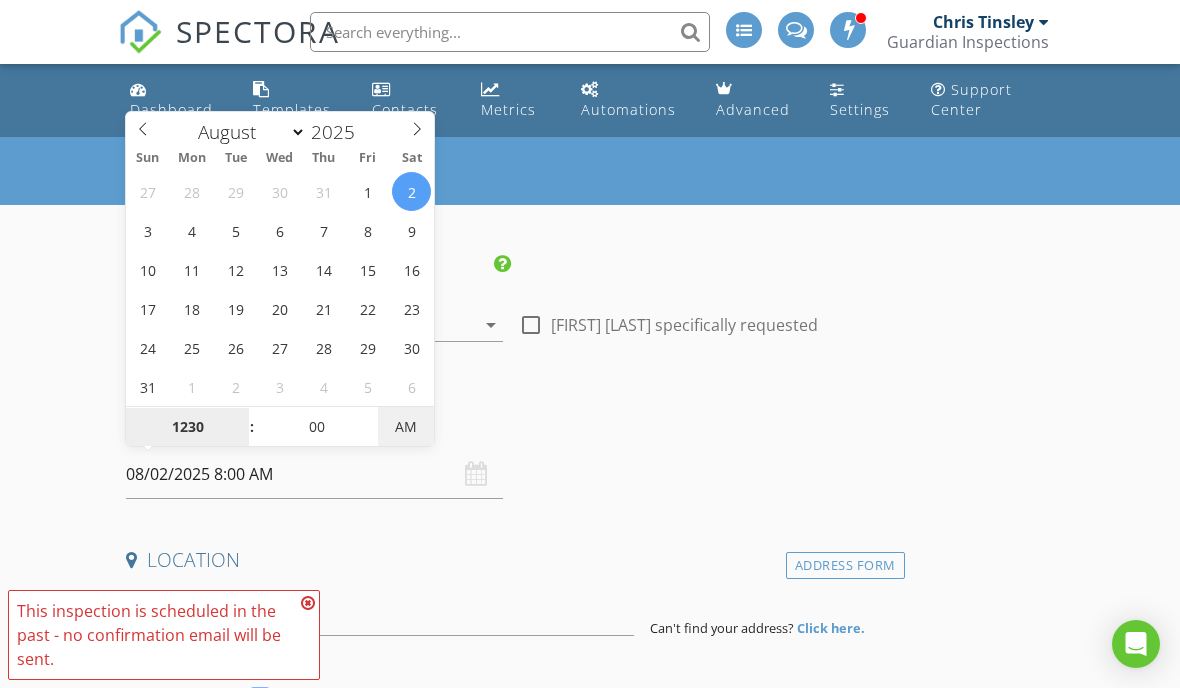 click on "AM" at bounding box center (405, 427) 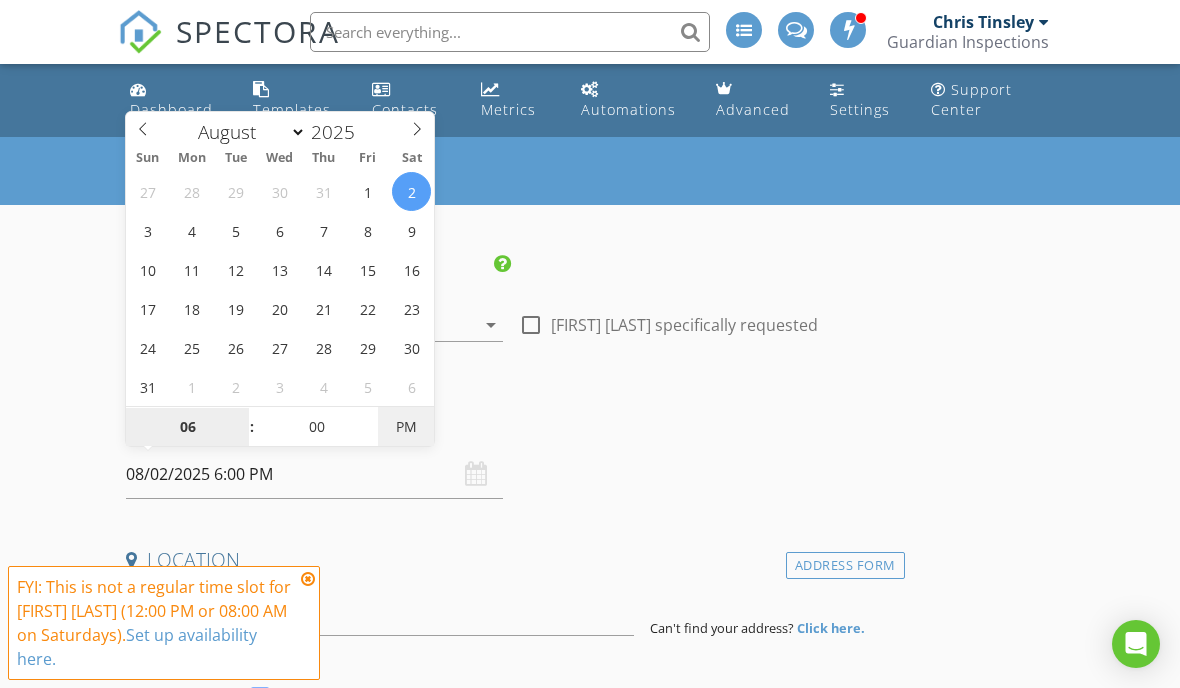 type on "0" 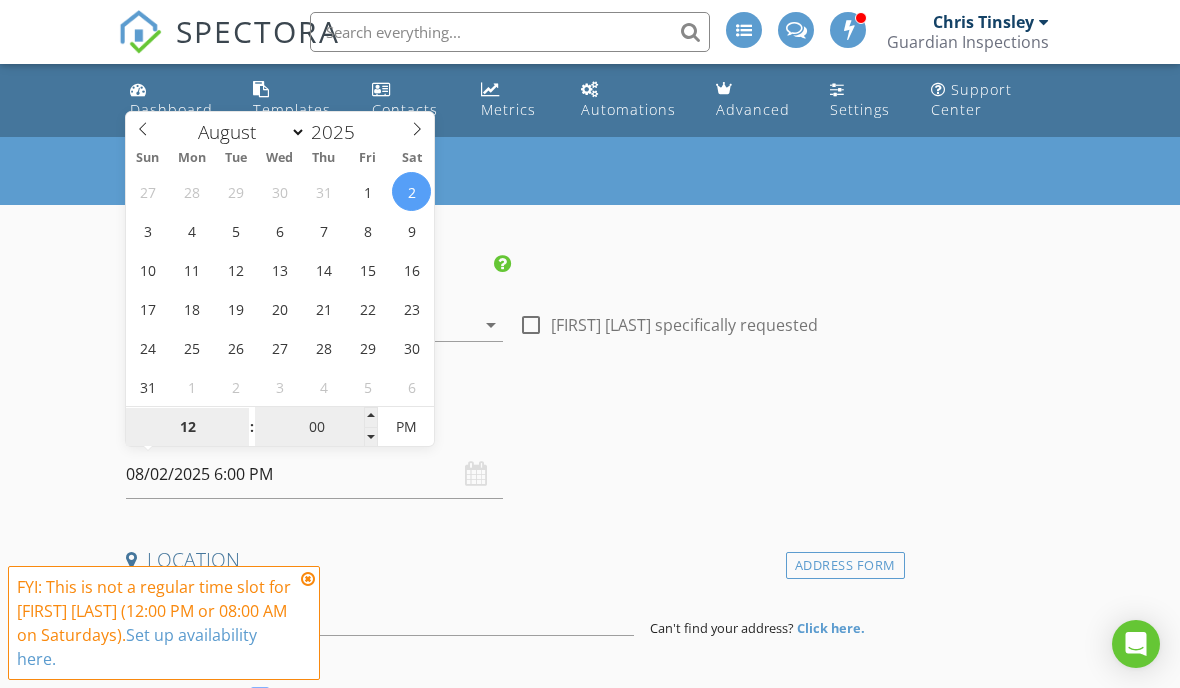 type on "12" 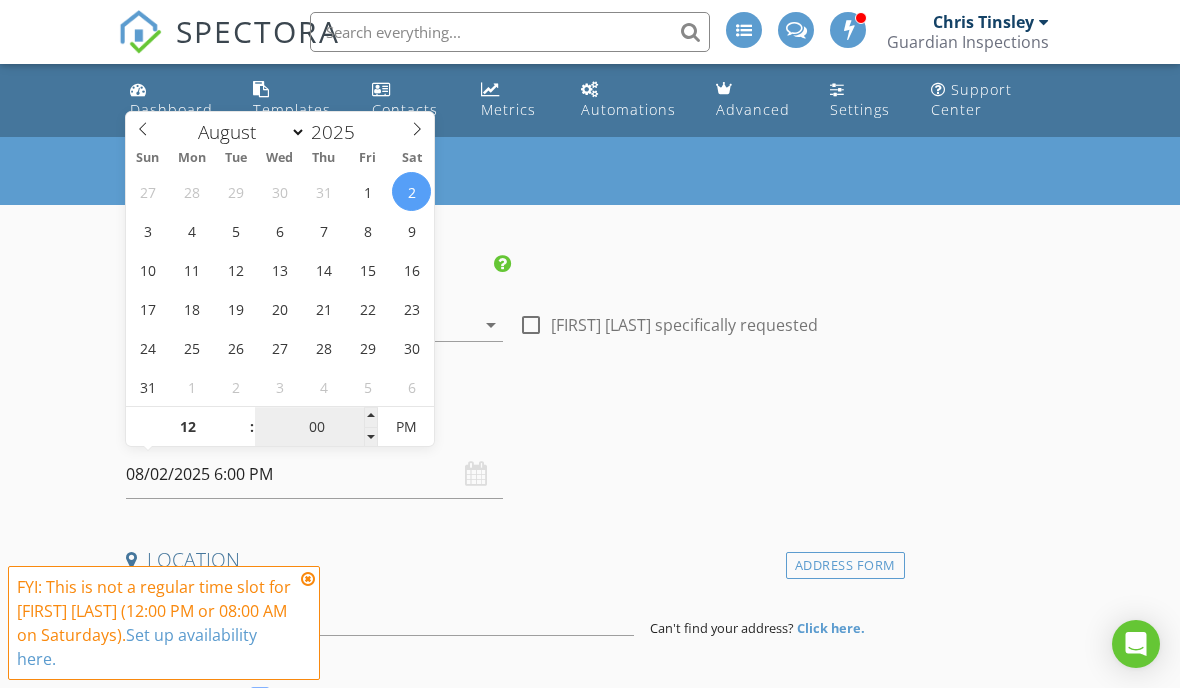 click on "00" at bounding box center (316, 428) 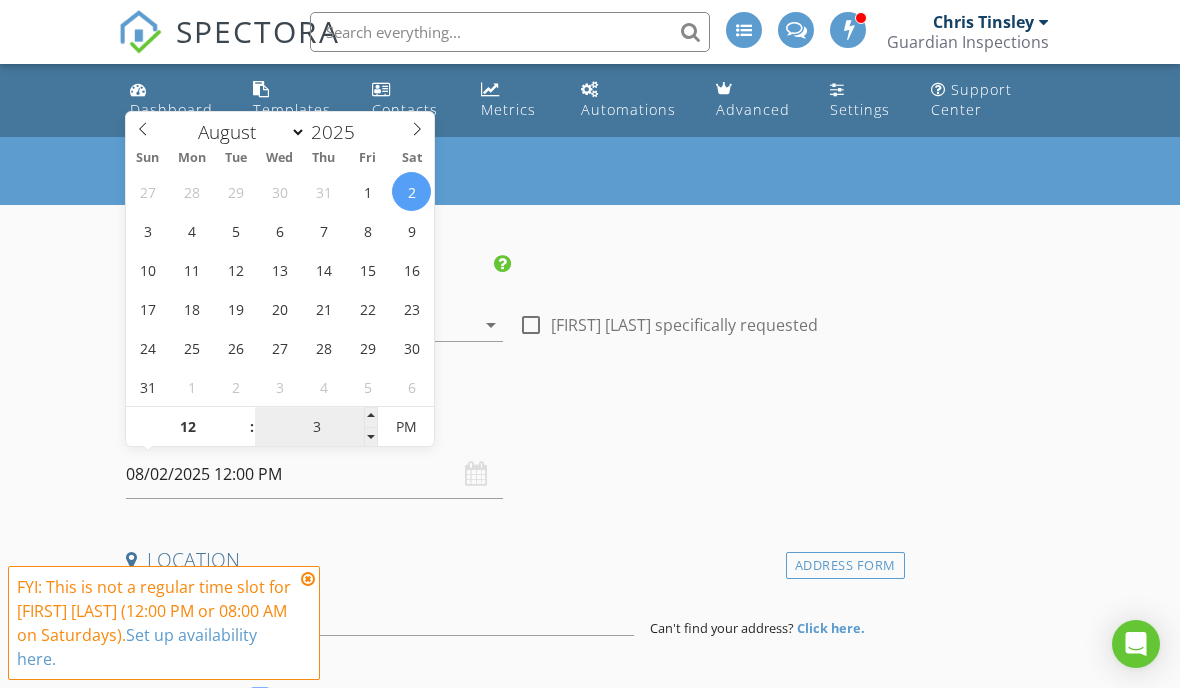type on "30" 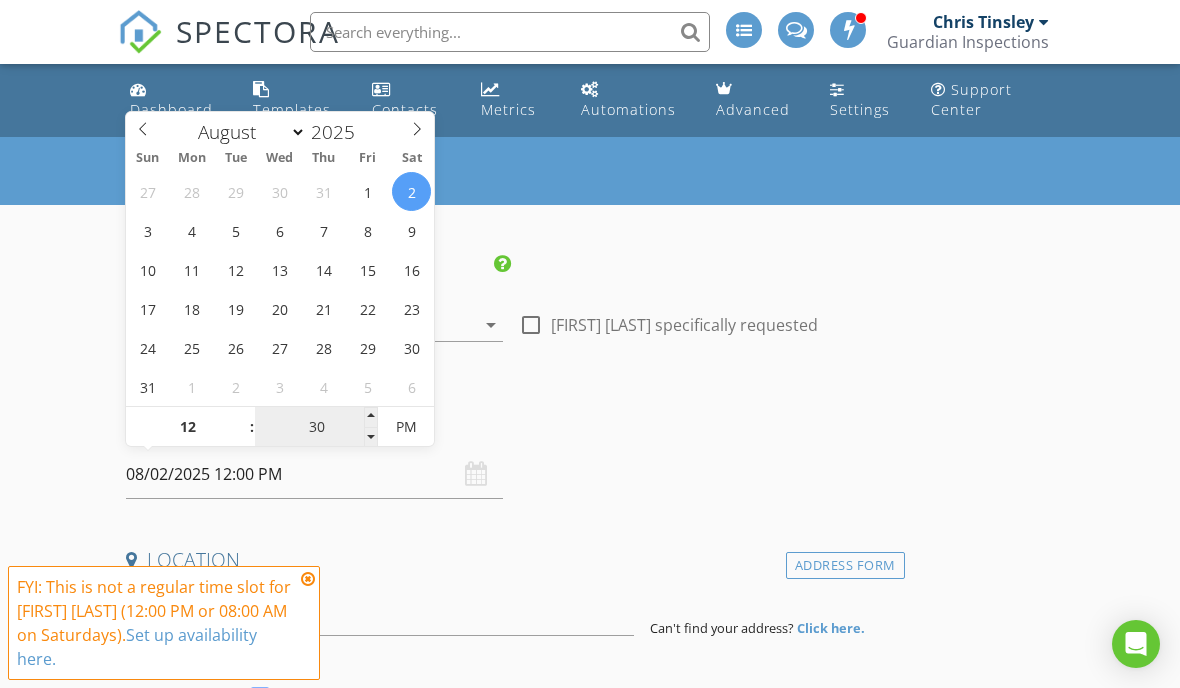 type on "08/02/2025 12:30 PM" 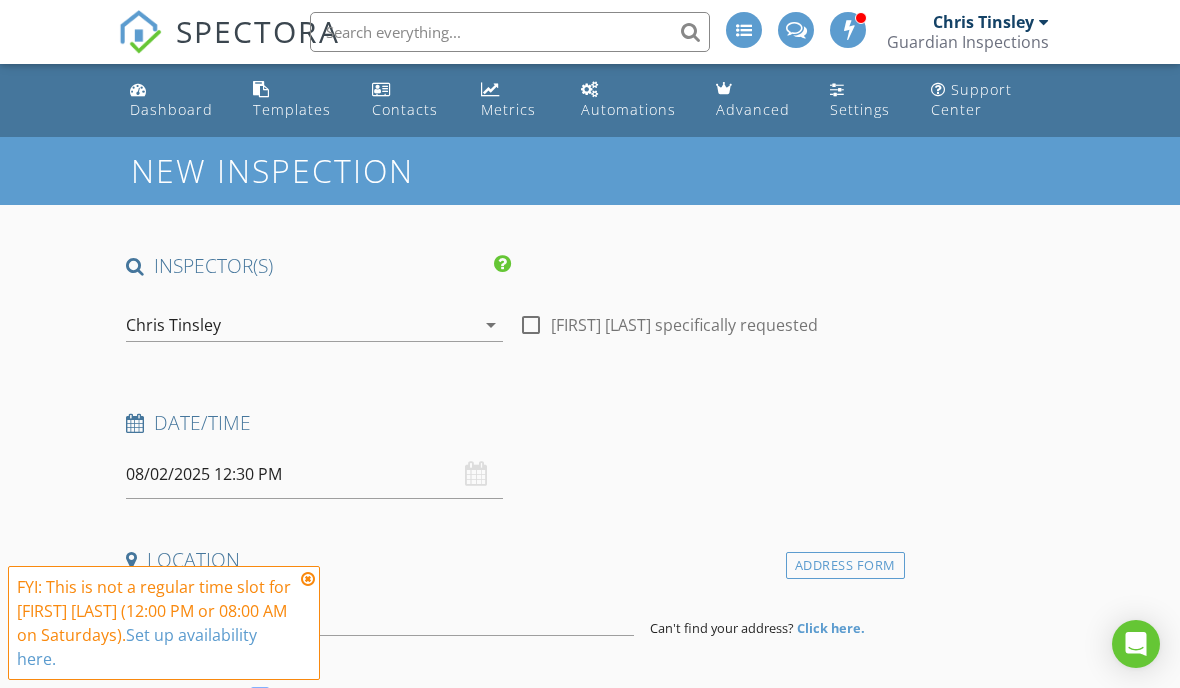 click on "New Inspection
INSPECTOR(S)
check_box   [FIRST] [LAST]   PRIMARY   check_box_outline_blank   [FIRST] [LAST]     [FIRST] [LAST] arrow_drop_down   check_box_outline_blank [FIRST] [LAST] specifically requested
Date/Time
08/02/2025 12:30 PM
Location
Address Form       Can't find your address?   Click here.
client
check_box Enable Client CC email for this inspection   Client Search     check_box_outline_blank Client is a Company/Organization     First Name   Last Name   Email   CC Email   Phone         Tags         Notes   Private Notes
ADDITIONAL client
SERVICES
arrow_drop_down     Select Discount Code arrow_drop_down    Charges       TOTAL   $0.00    Duration    No services with durations selected      Templates    No templates selected    Agreements    No agreements selected" at bounding box center [590, 1825] 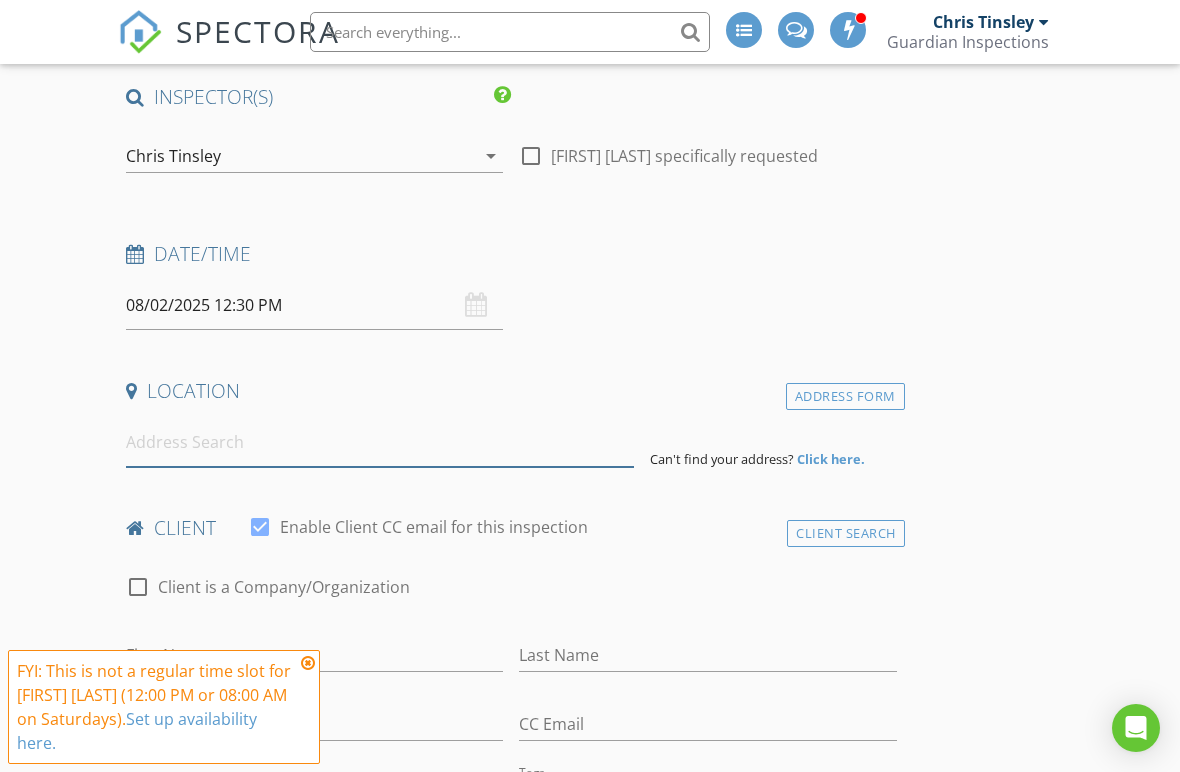click at bounding box center [380, 442] 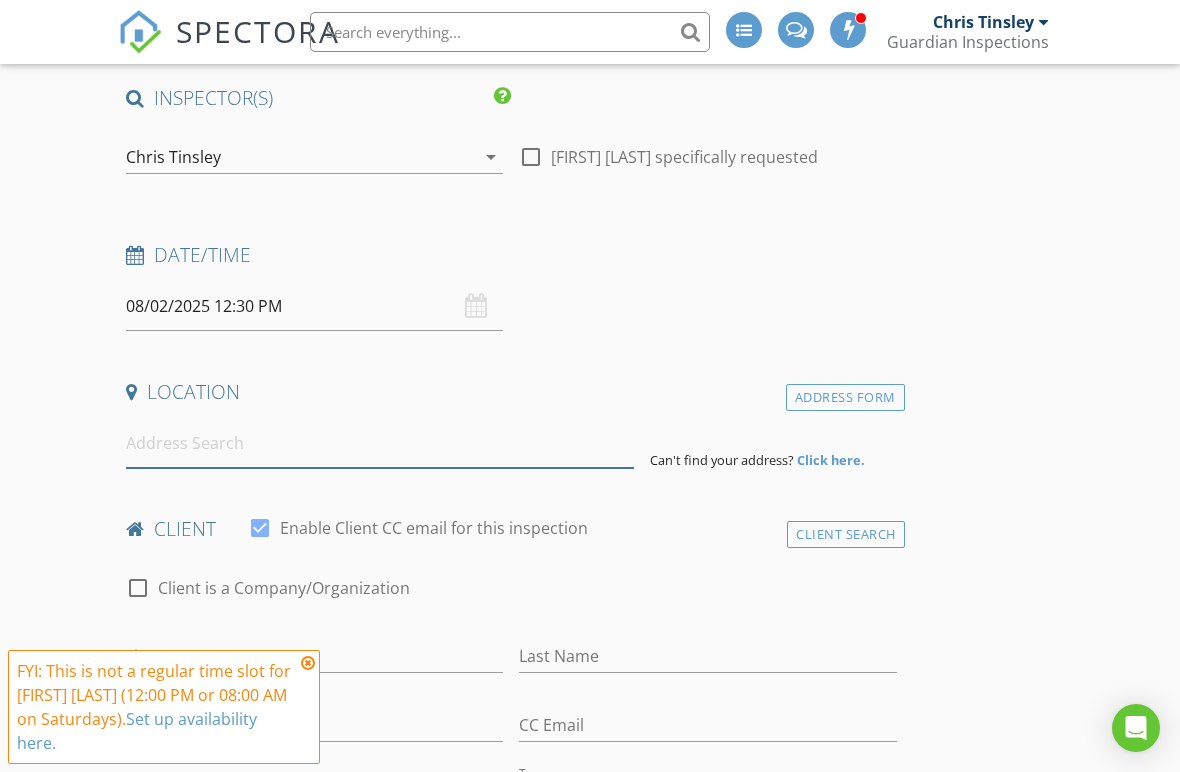 type on "2" 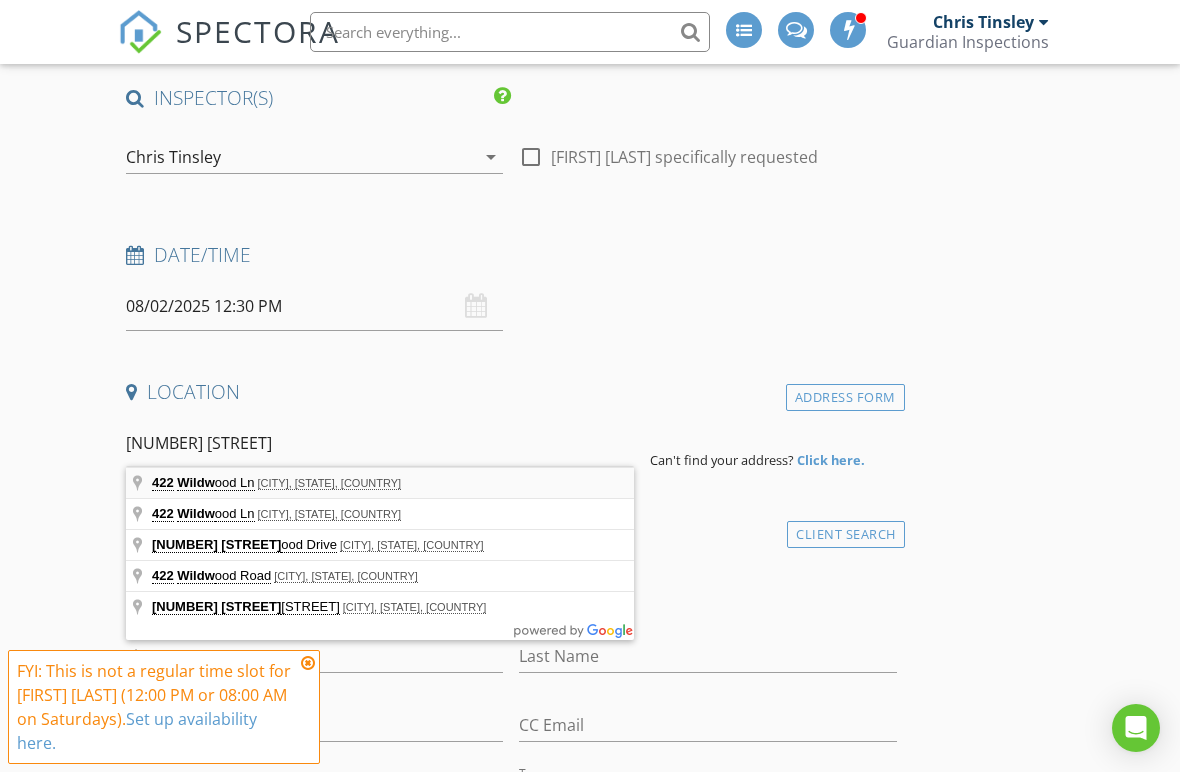 type on "[NUMBER] [STREET], [CITY], [COUNTRY]" 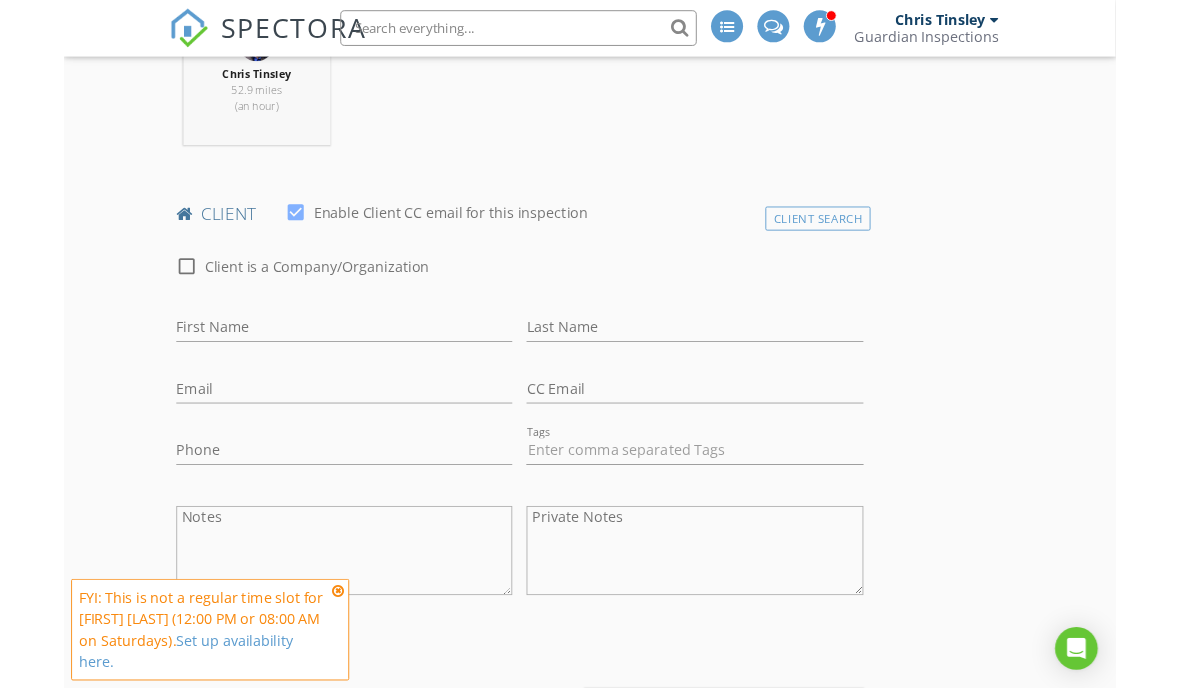scroll, scrollTop: 951, scrollLeft: 0, axis: vertical 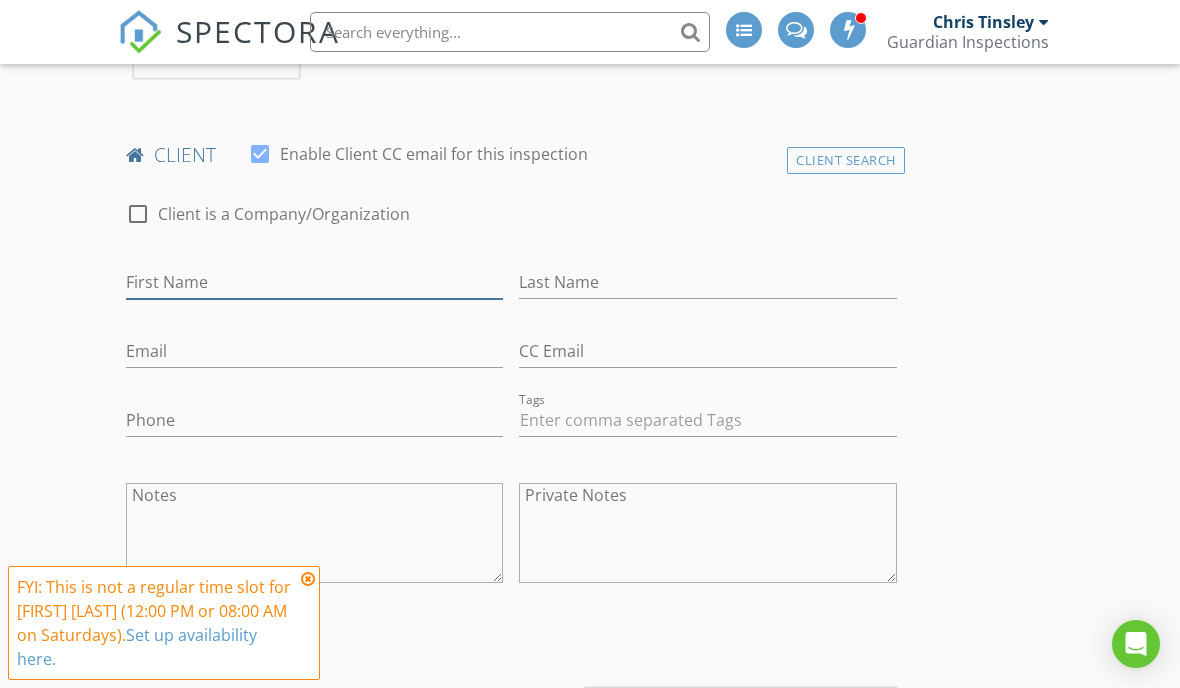 click on "First Name" at bounding box center [314, 282] 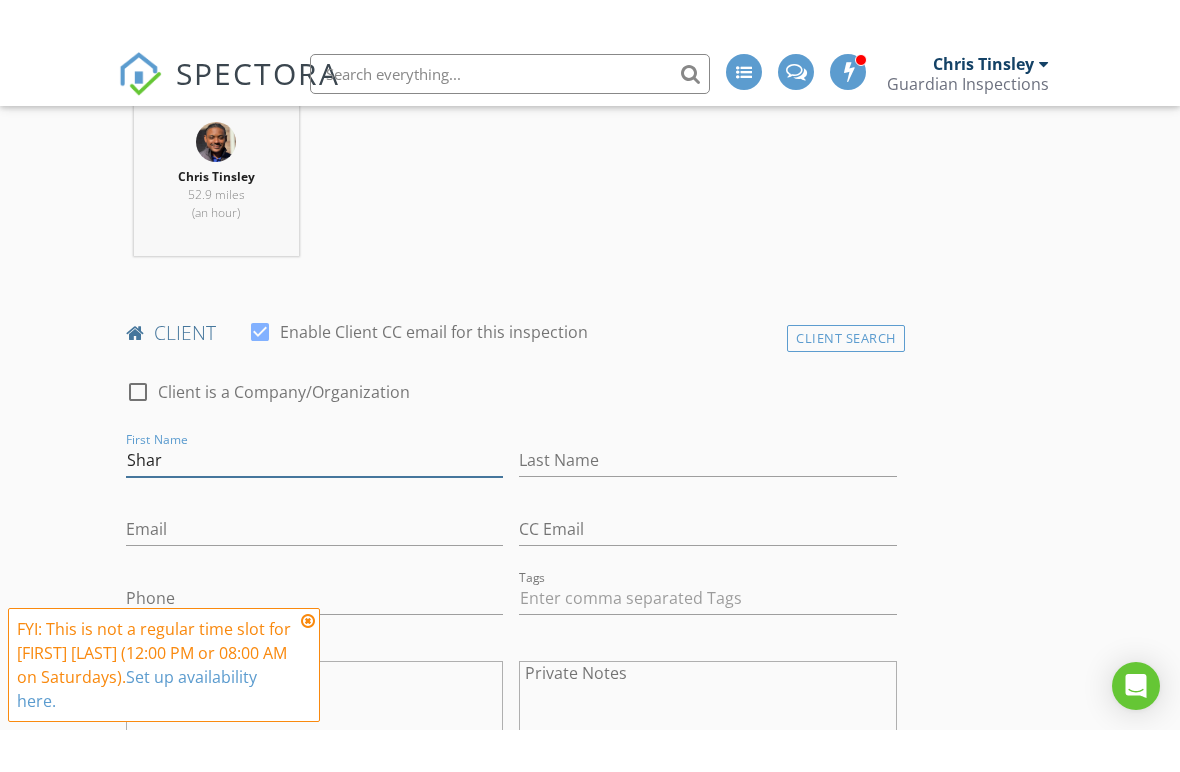 scroll, scrollTop: 805, scrollLeft: 0, axis: vertical 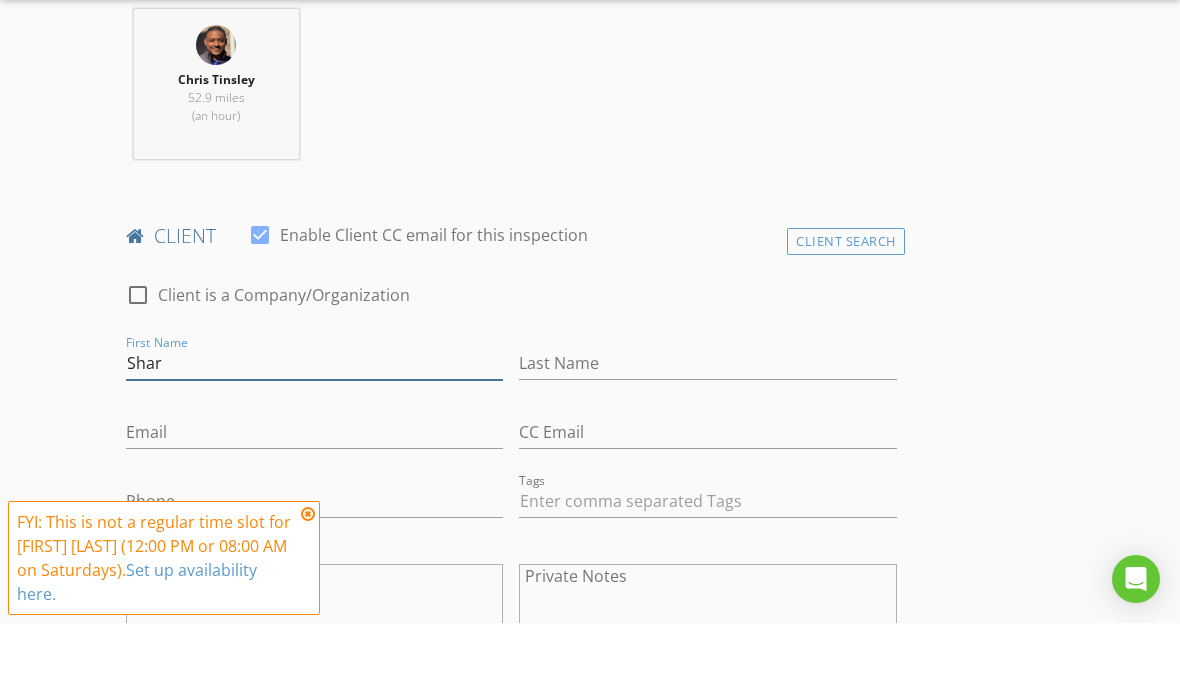 type on "Shar" 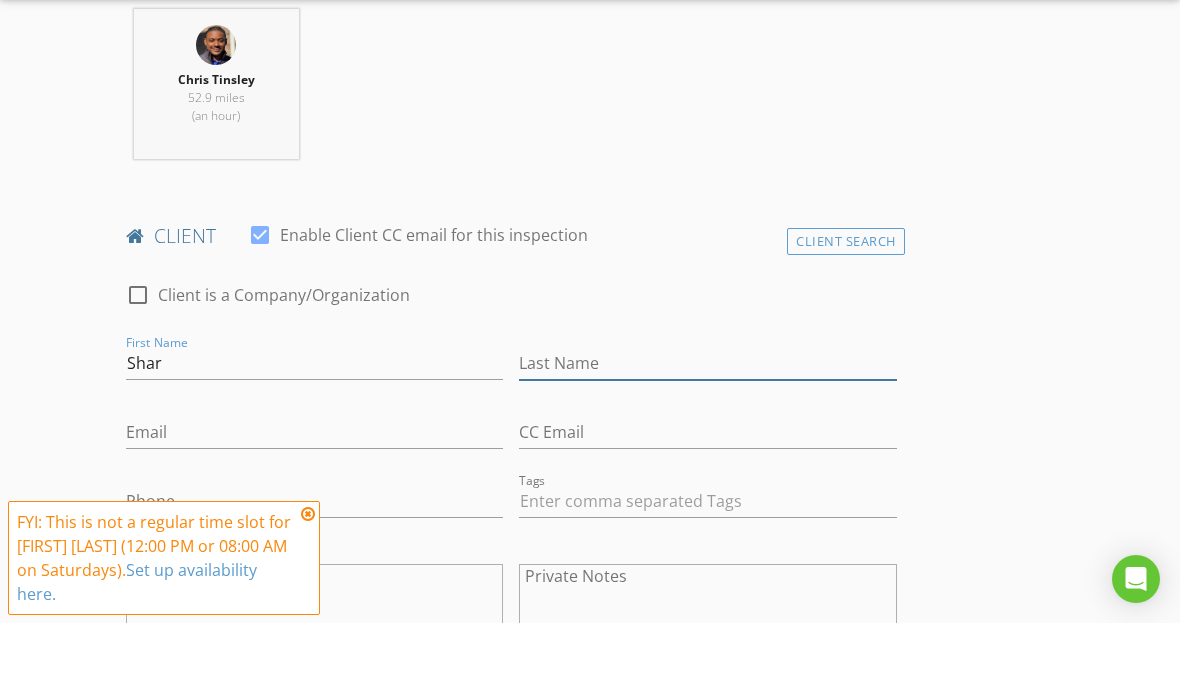 click on "Last Name" at bounding box center [707, 428] 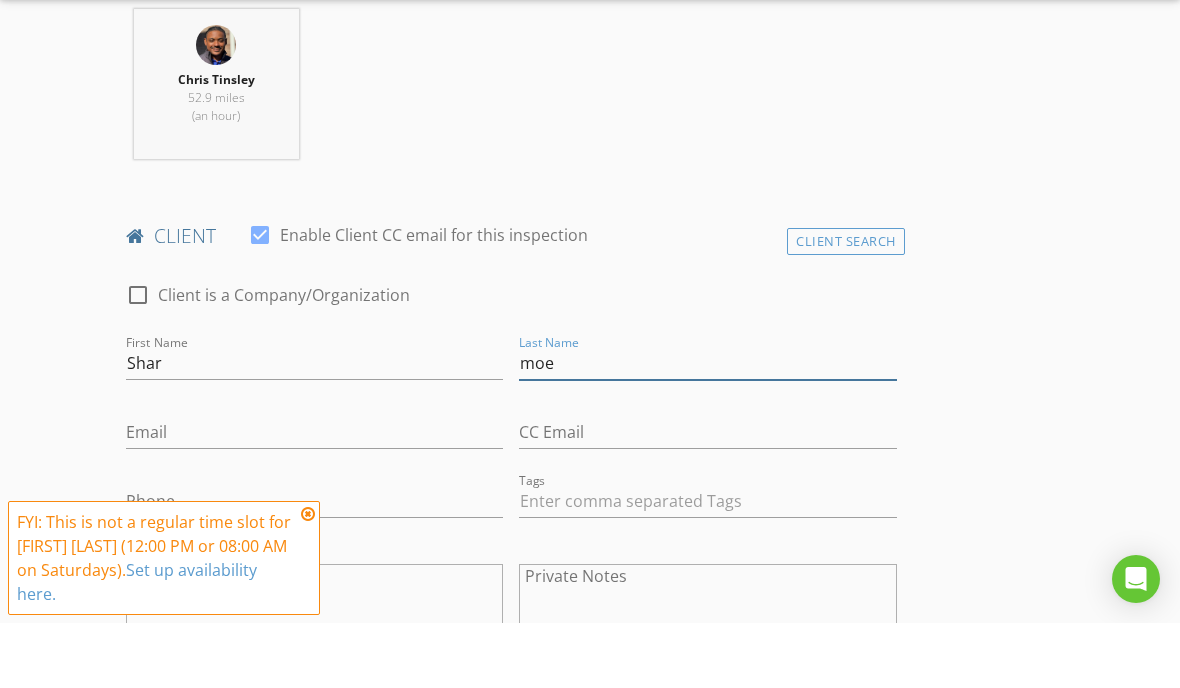 type on "moe" 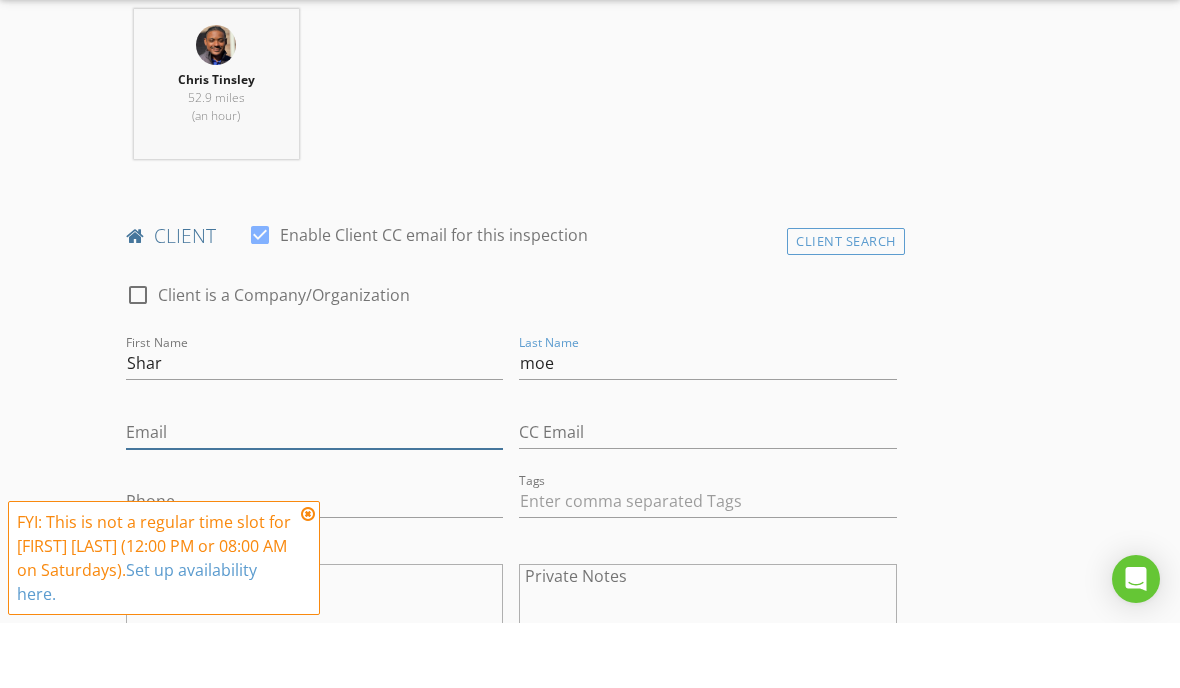 click on "Email" at bounding box center (314, 497) 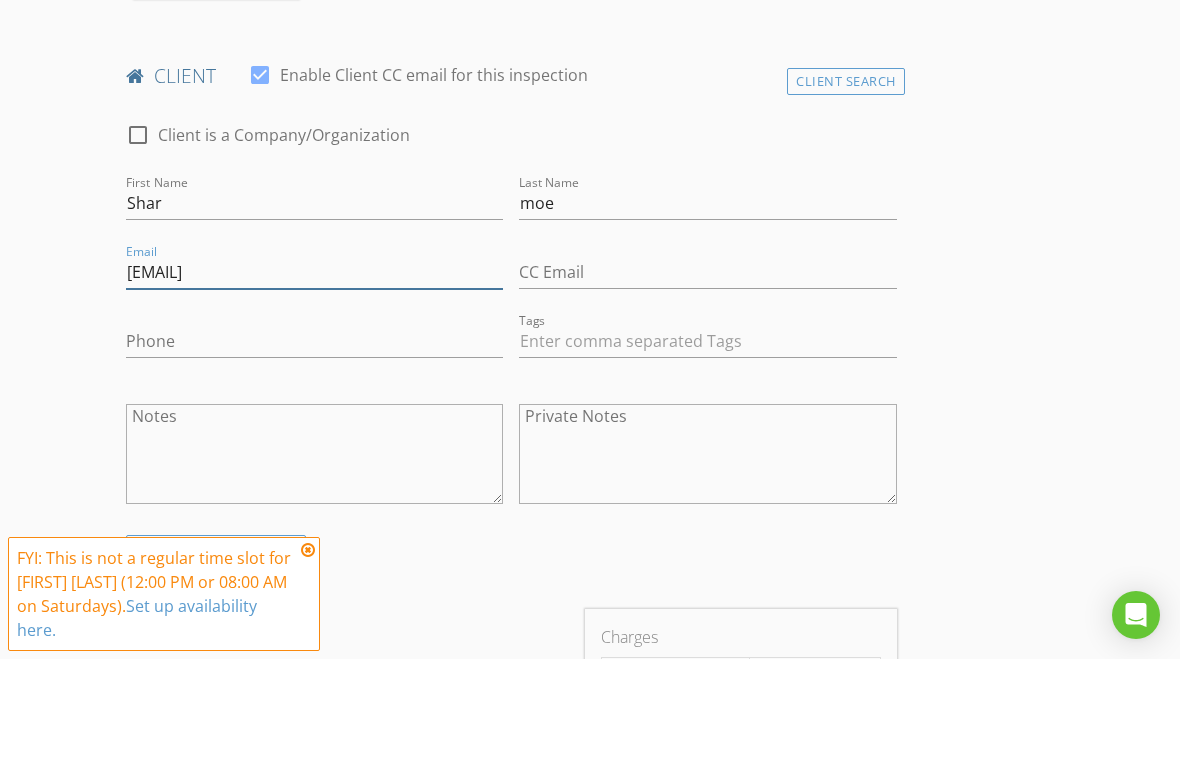scroll, scrollTop: 921, scrollLeft: 0, axis: vertical 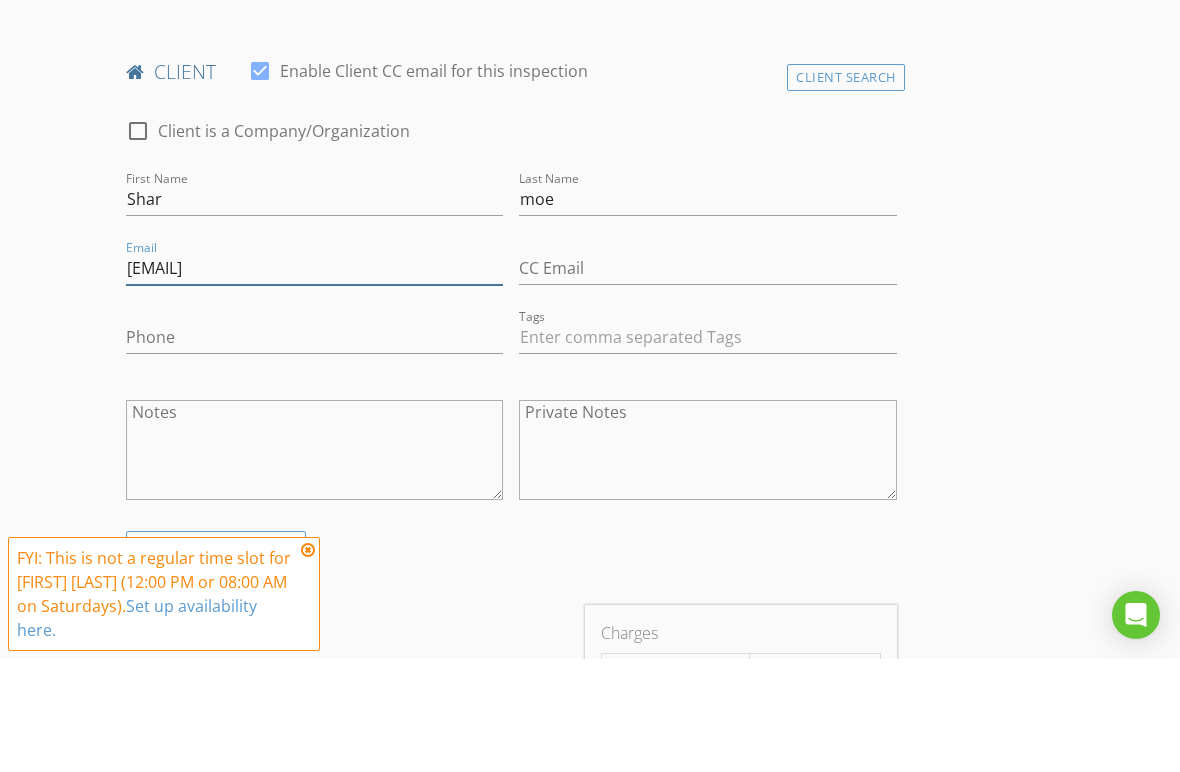 type on "[EMAIL]" 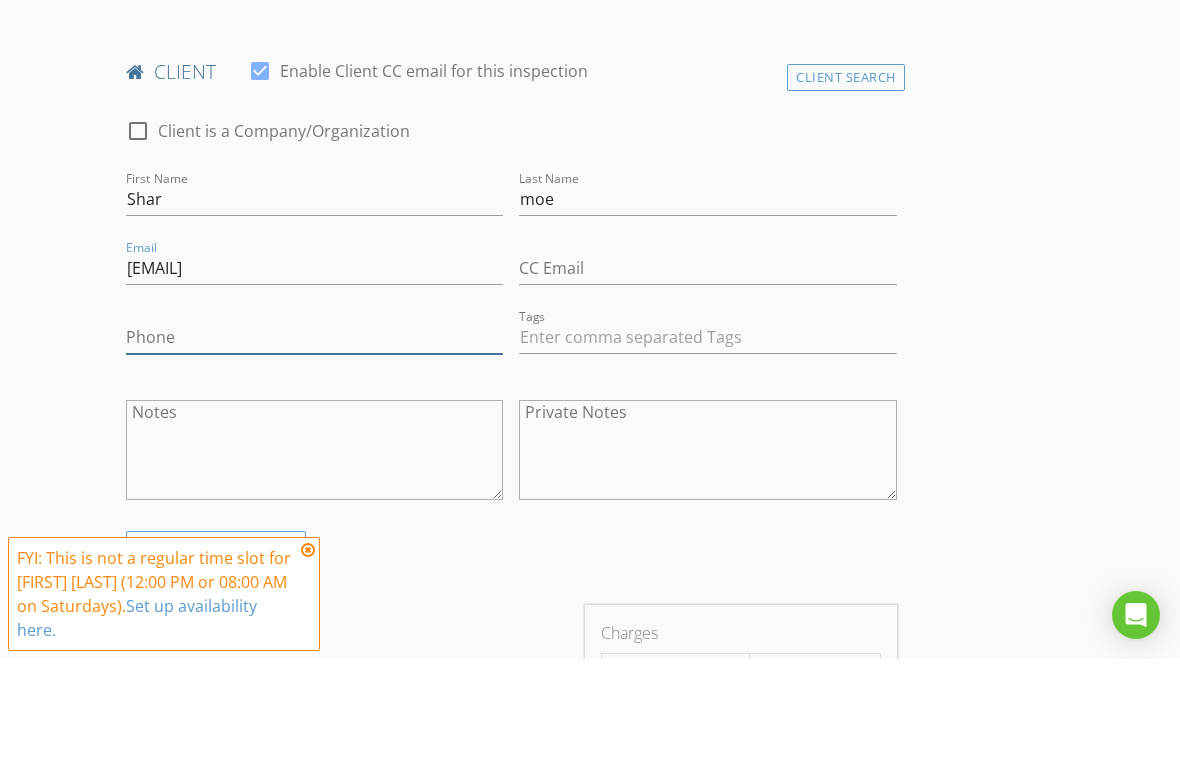 click on "Phone" at bounding box center [314, 450] 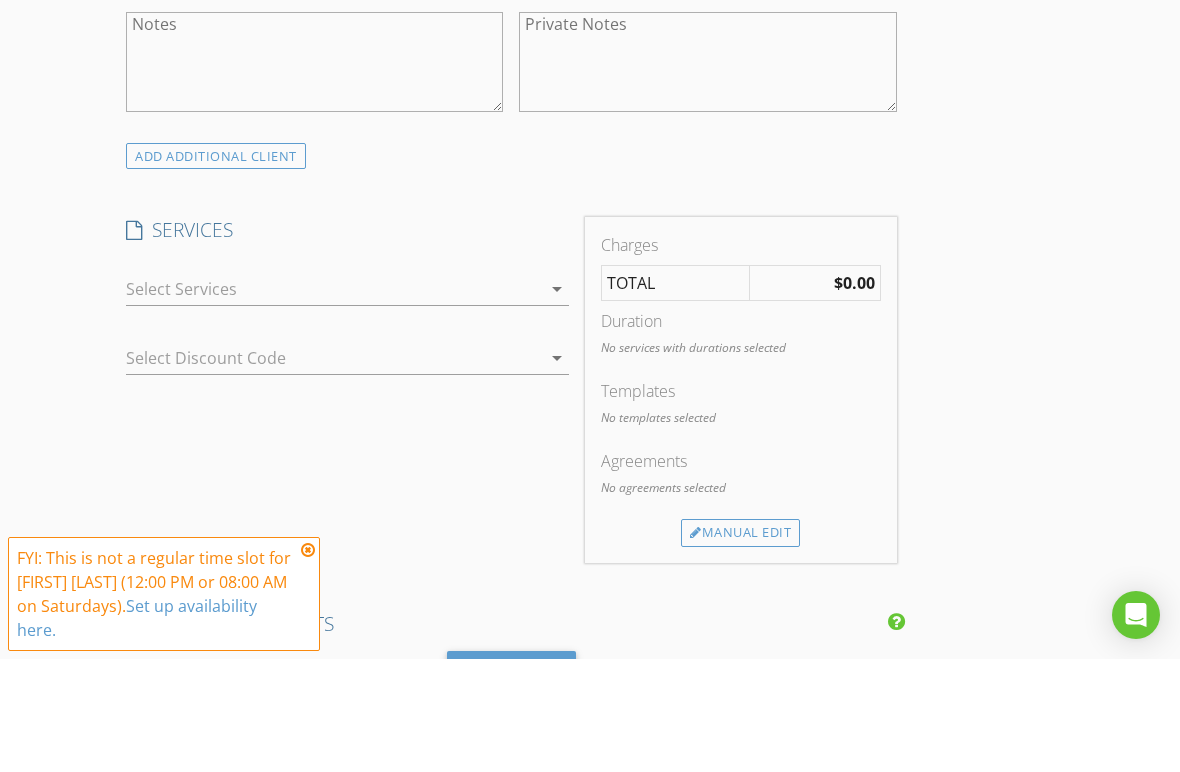 scroll, scrollTop: 1310, scrollLeft: 0, axis: vertical 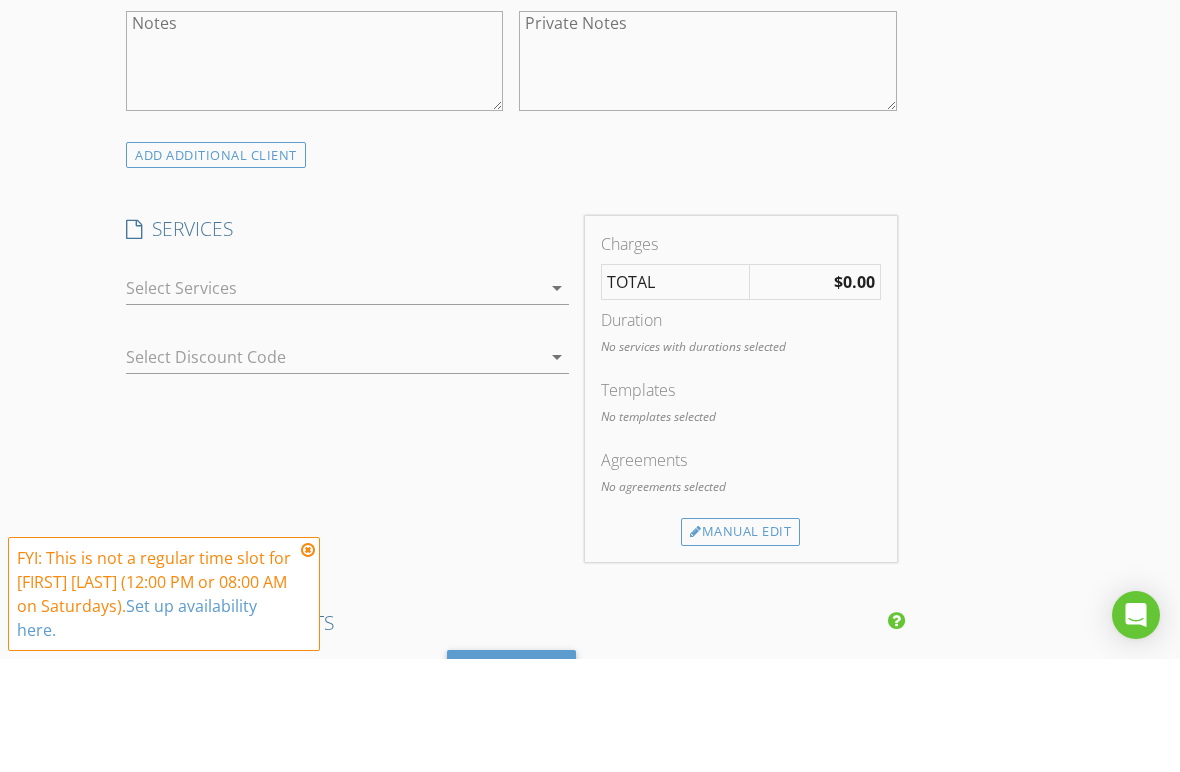type on "[PHONE]" 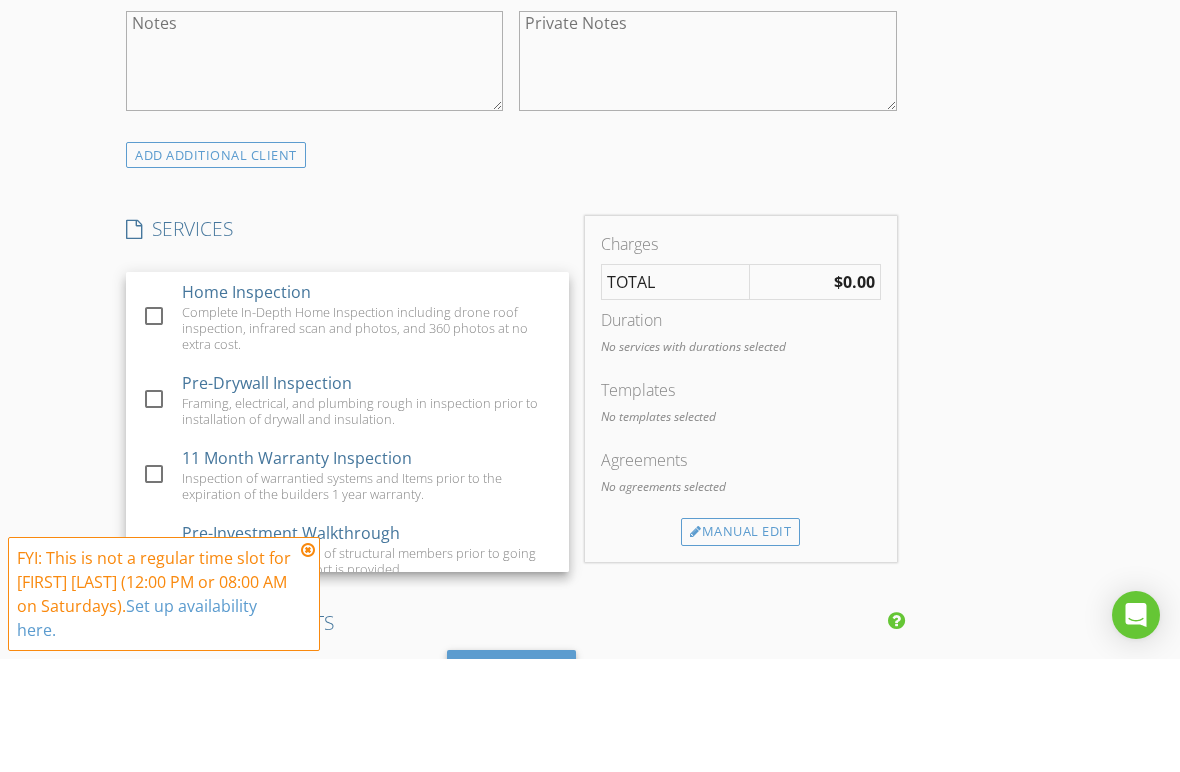 scroll, scrollTop: 1423, scrollLeft: 0, axis: vertical 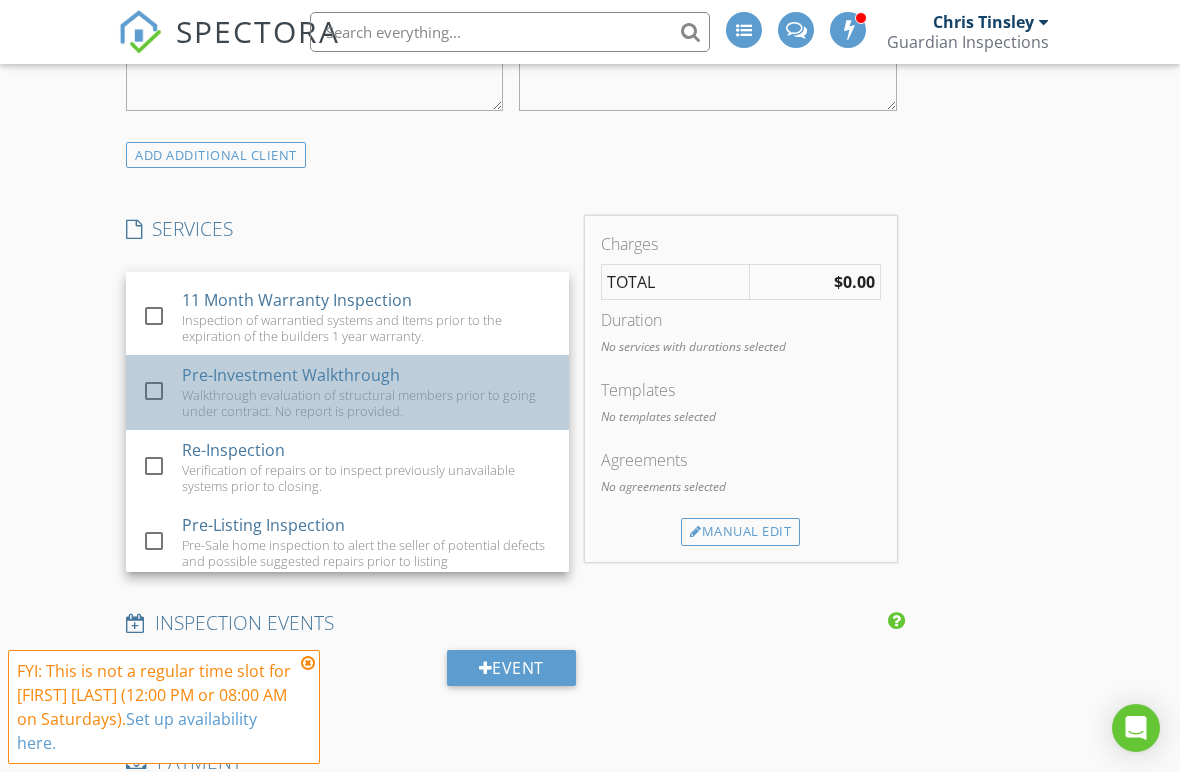 click on "Pre-Investment Walkthrough   Walkthrough evaluation of structural members prior to going under contract. No report is provided." at bounding box center (367, 392) 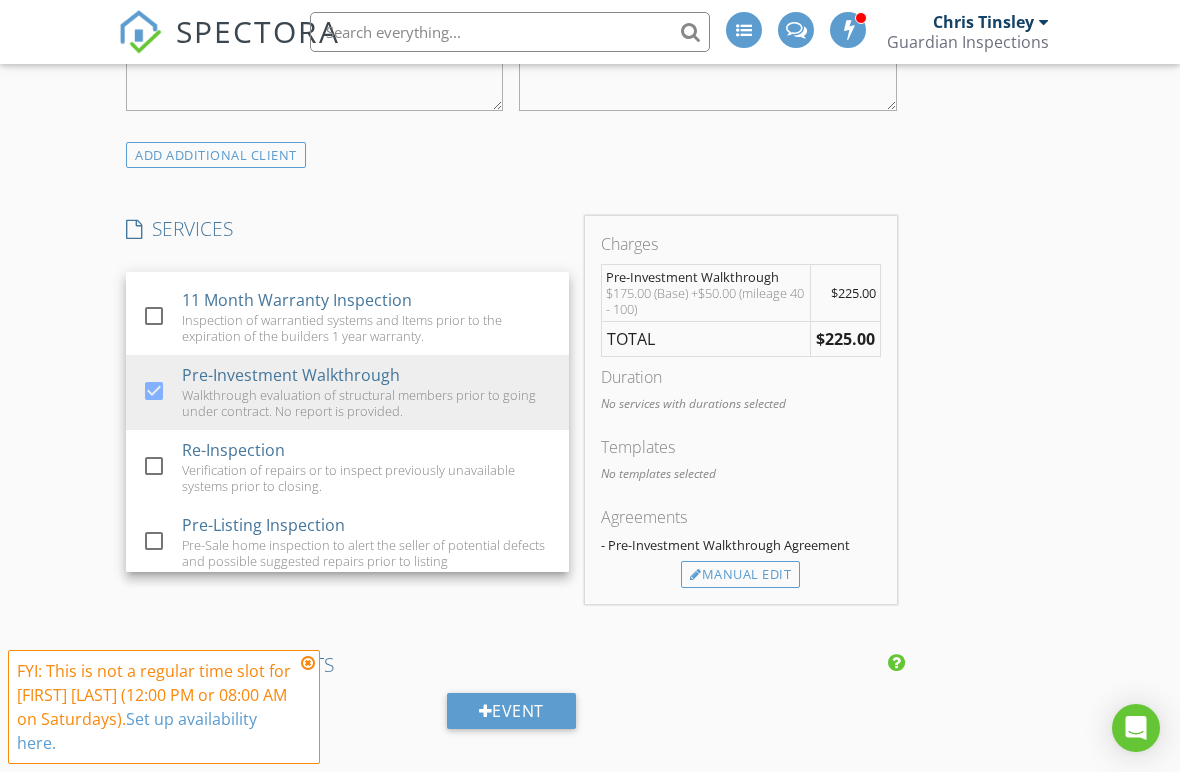 click on "INSPECTOR(S)
check_box   [FIRST] [LAST]   PRIMARY   check_box_outline_blank   [FIRST] [LAST]     [FIRST] [LAST] arrow_drop_down   check_box_outline_blank [FIRST] [LAST] specifically requested
Date/Time
08/02/2025 12:30 PM
Location
Address Search       Address [NUMBER] [STREET]   Unit   City [CITY]   State [STATE]   Zip [POSTAL_CODE]   County Alamance     Square Feet 1694   Year Built 1987   Foundation arrow_drop_down     [FIRST] [LAST]     52.9 miles     (an hour)
client
check_box Enable Client CC email for this inspection   Client Search     check_box_outline_blank Client is a Company/Organization     First Name [FIRST]   Last Name [LAST]   Email [EMAIL]   CC Email   Phone [PHONE]         Tags         Notes   Private Notes
ADDITIONAL client
SERVICES
check_box_outline_blank" at bounding box center [590, 662] 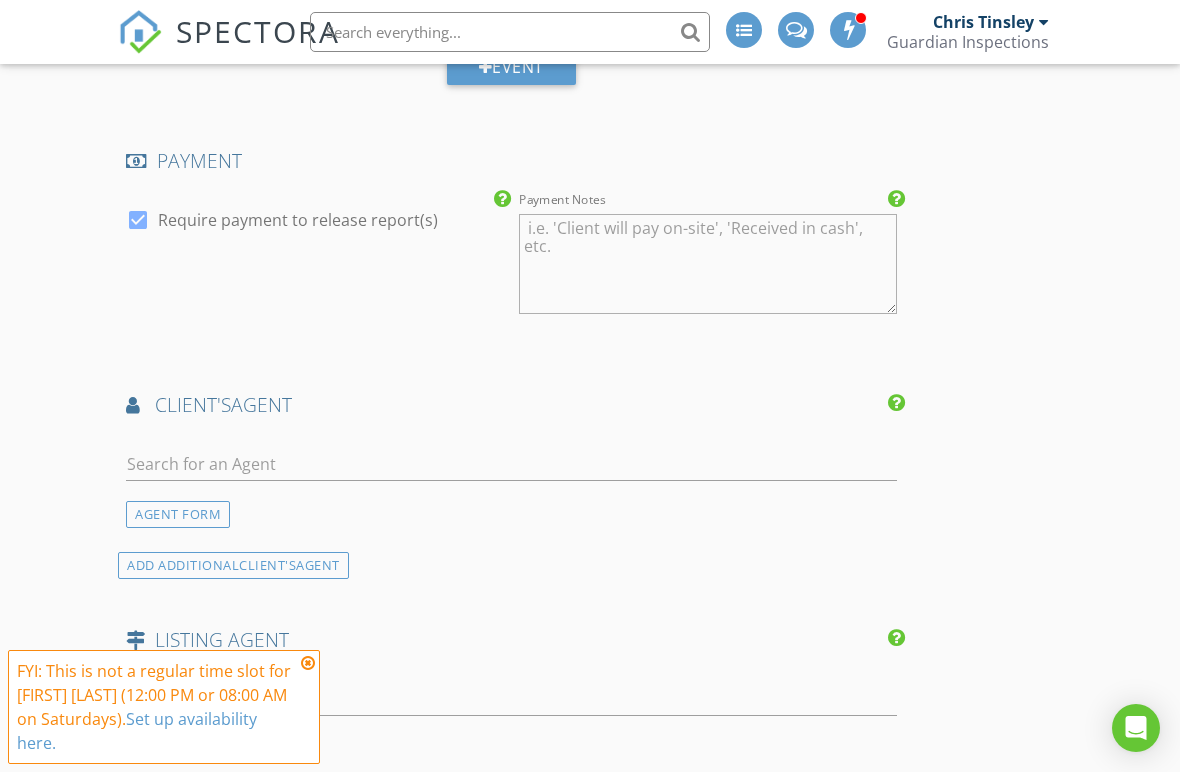 scroll, scrollTop: 2075, scrollLeft: 0, axis: vertical 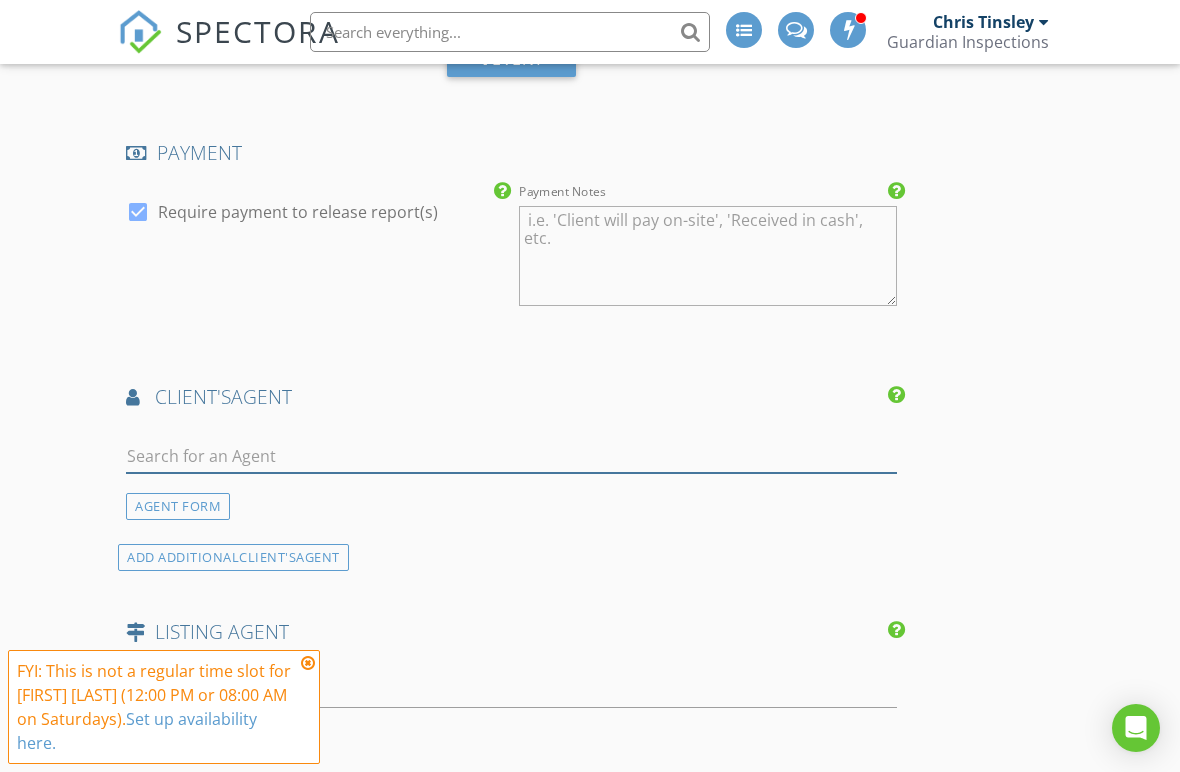click at bounding box center (511, 456) 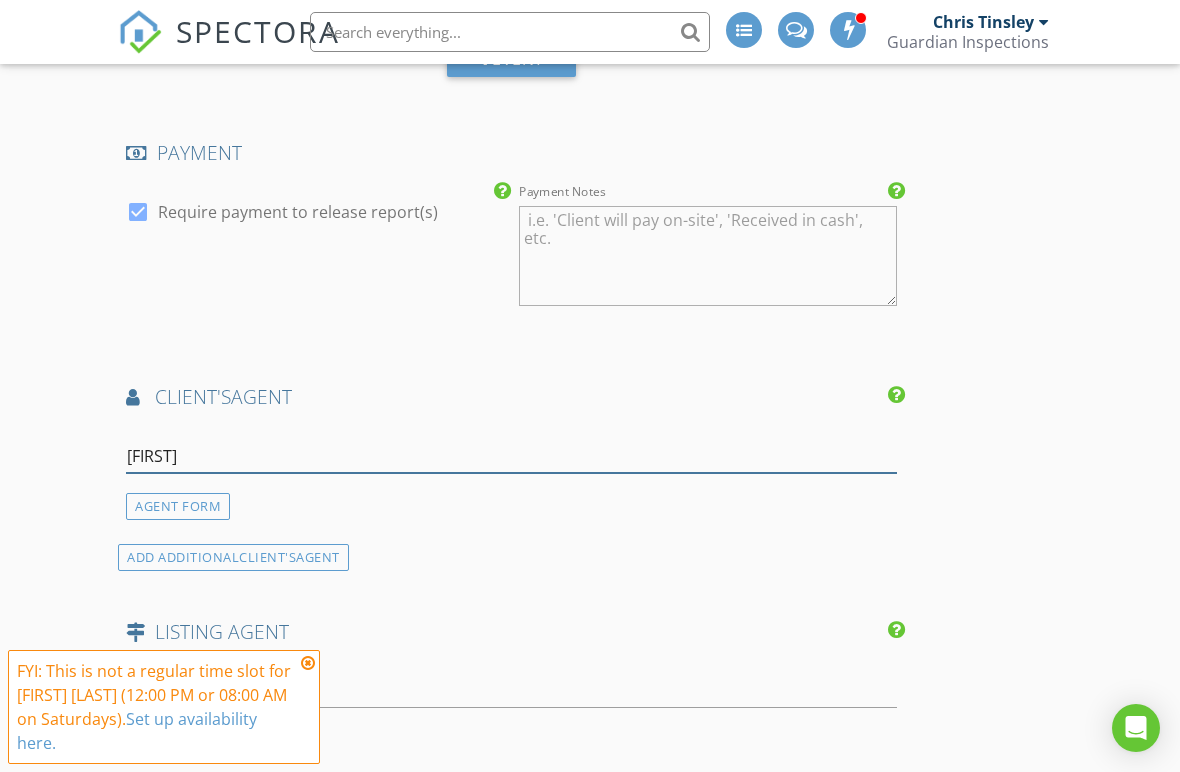 type on "Phuu" 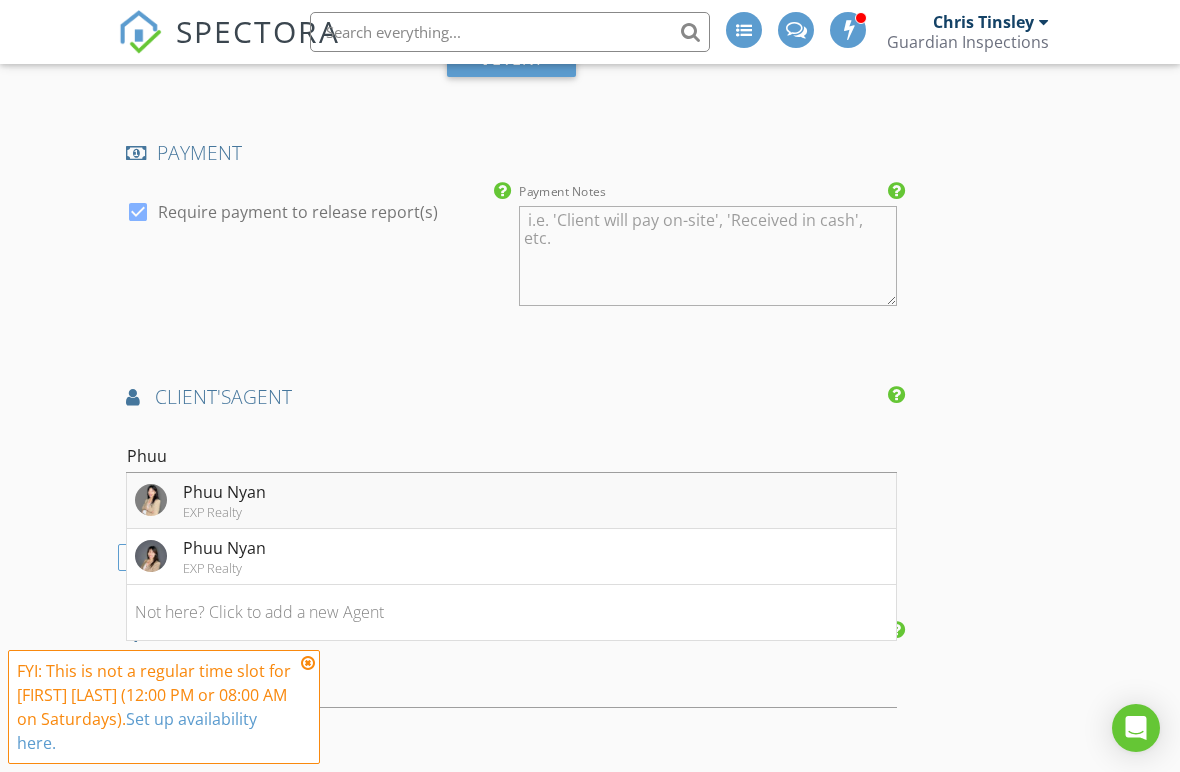 click on "Phuu Nyan
EXP Realty" at bounding box center (511, 501) 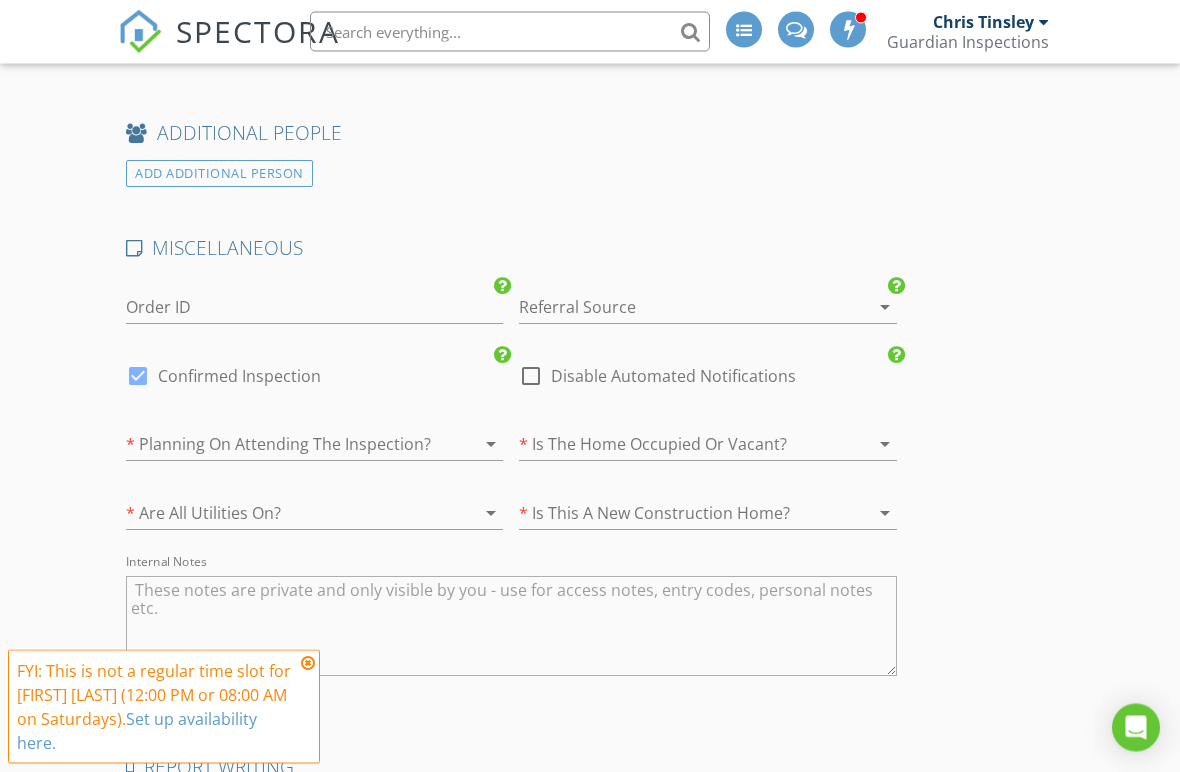 scroll, scrollTop: 3170, scrollLeft: 0, axis: vertical 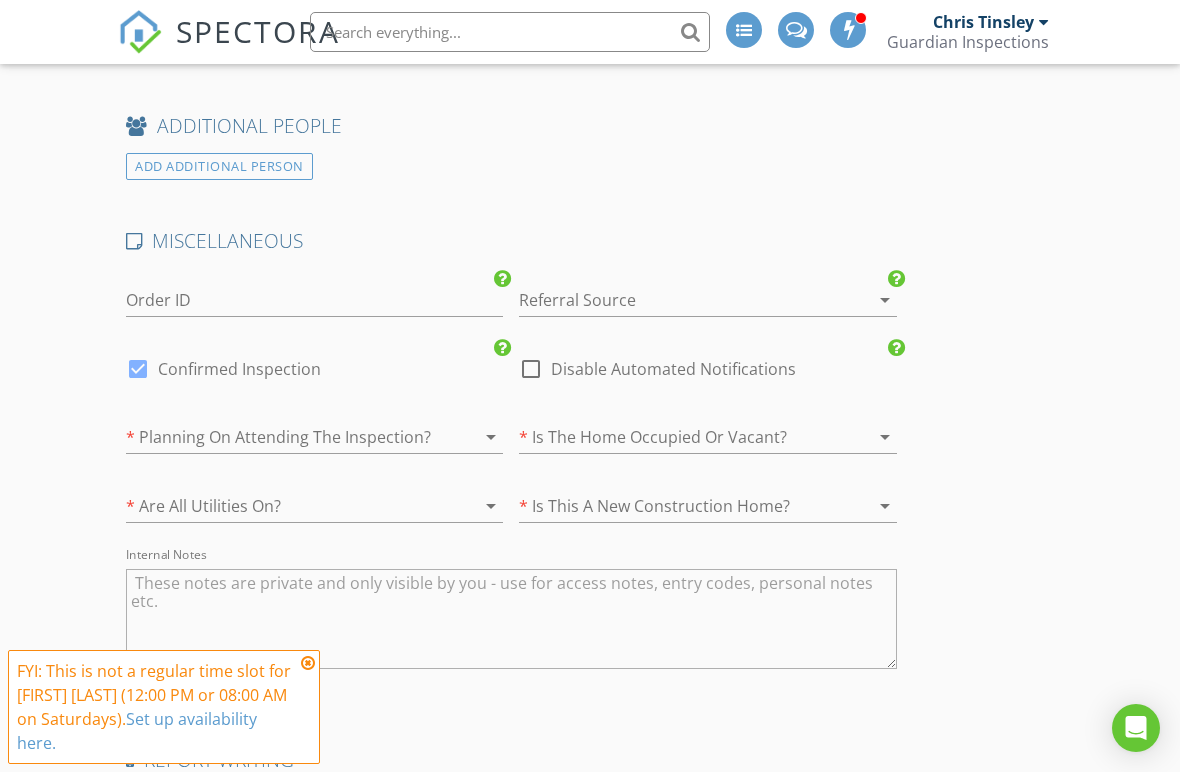 click at bounding box center (461, 437) 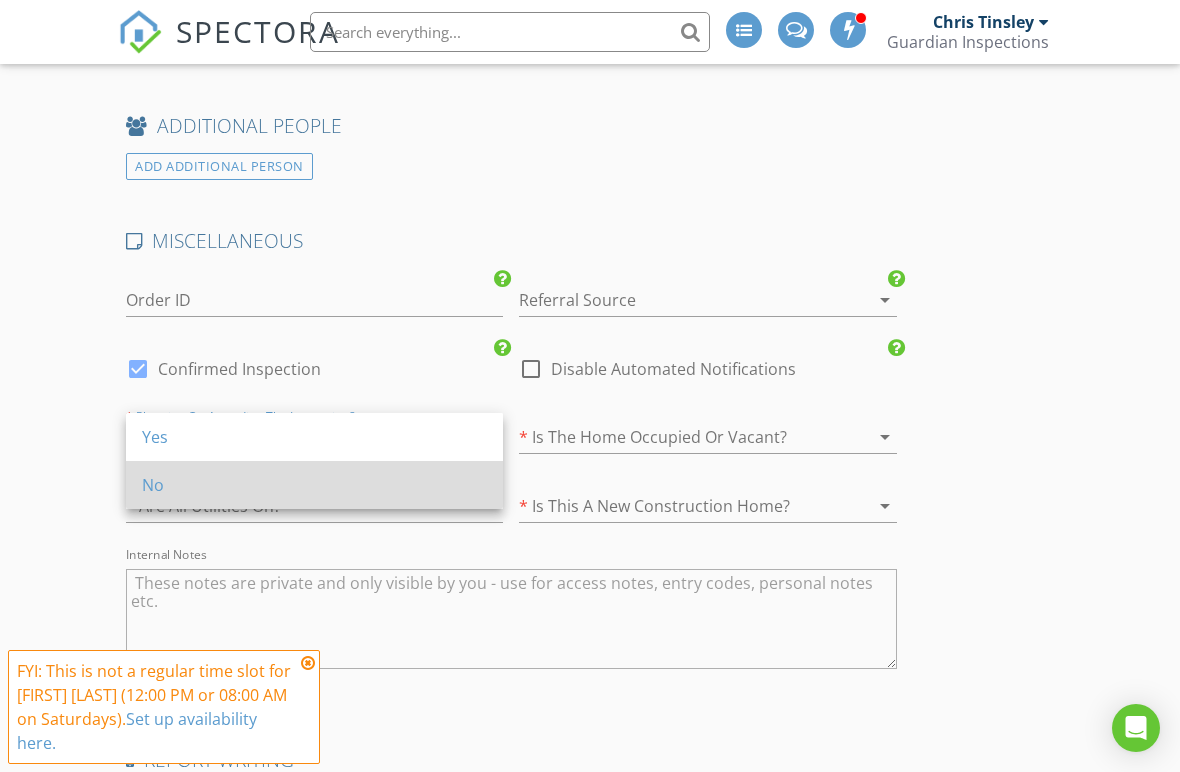 click on "No" at bounding box center (314, 485) 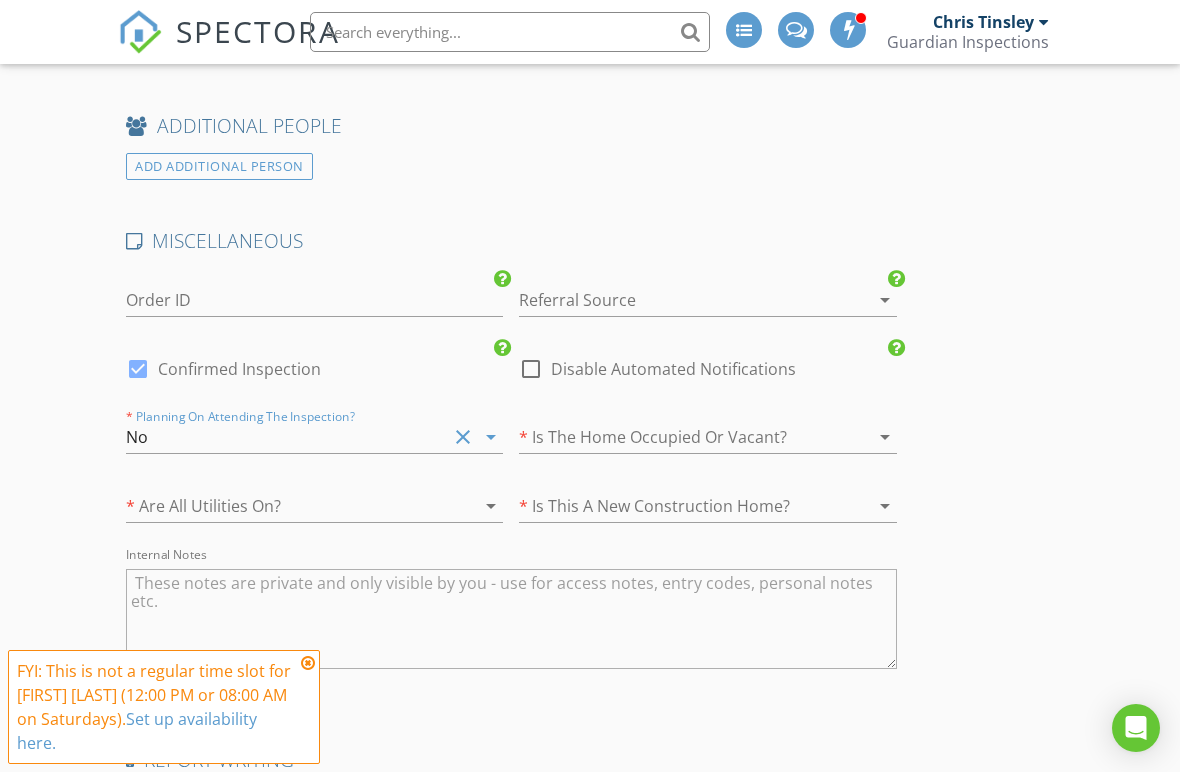 click on "No" at bounding box center [286, 437] 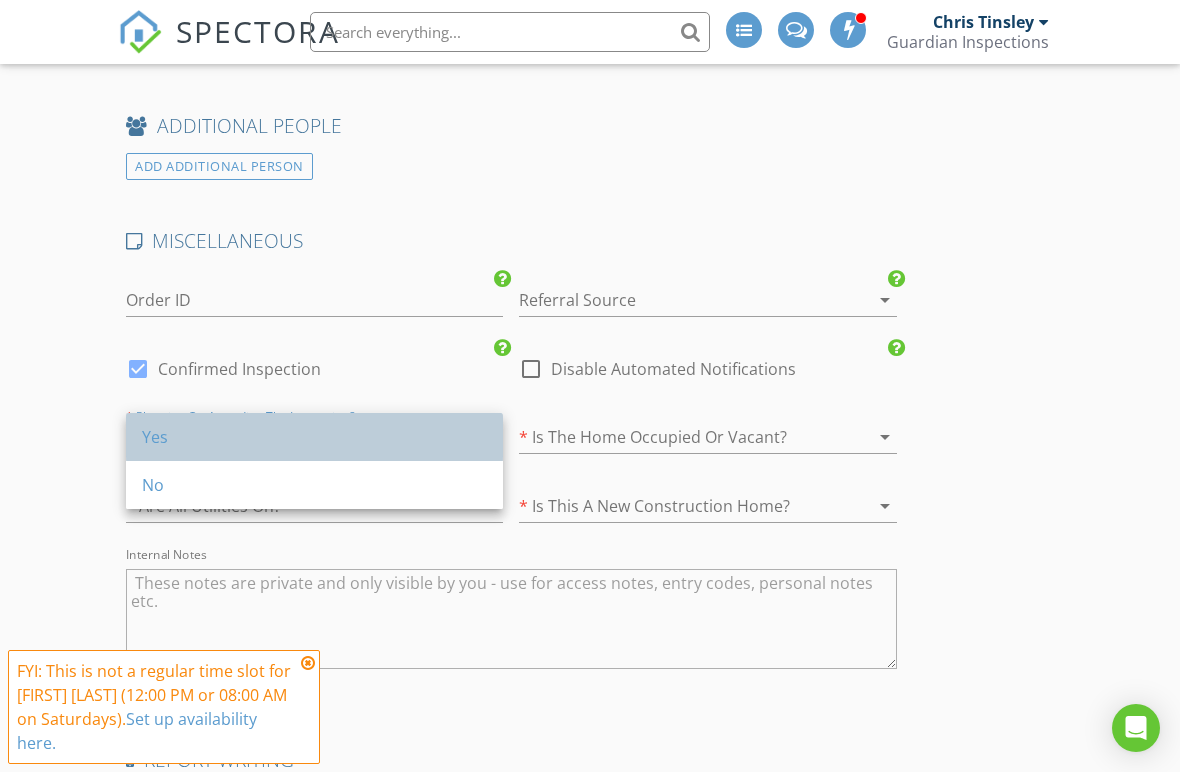 click on "Yes" at bounding box center [314, 437] 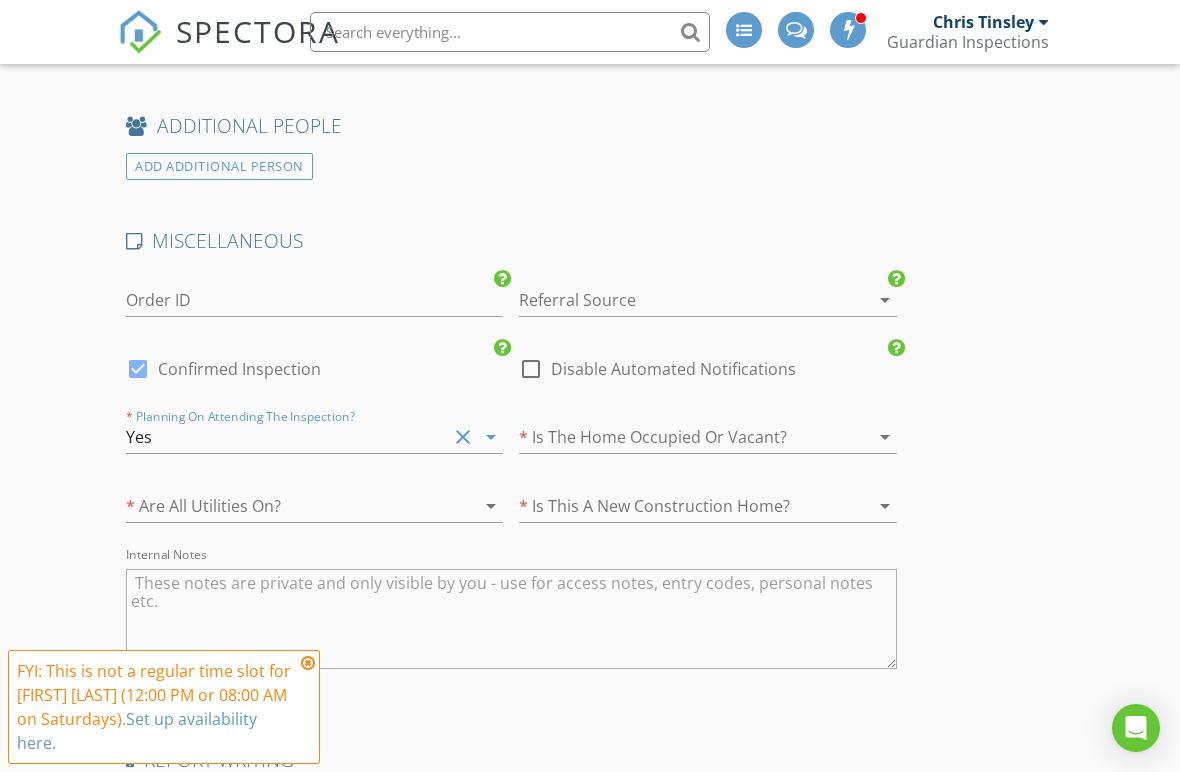 click at bounding box center (286, 506) 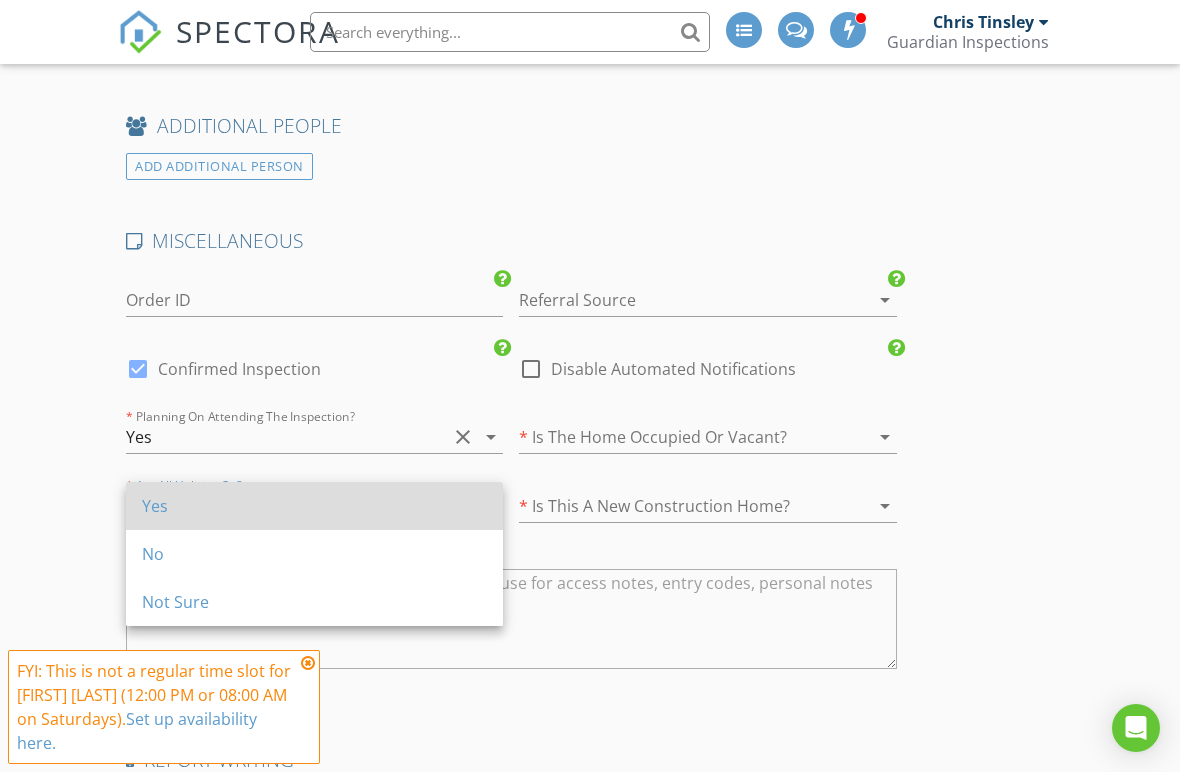 click on "Yes" at bounding box center (314, 506) 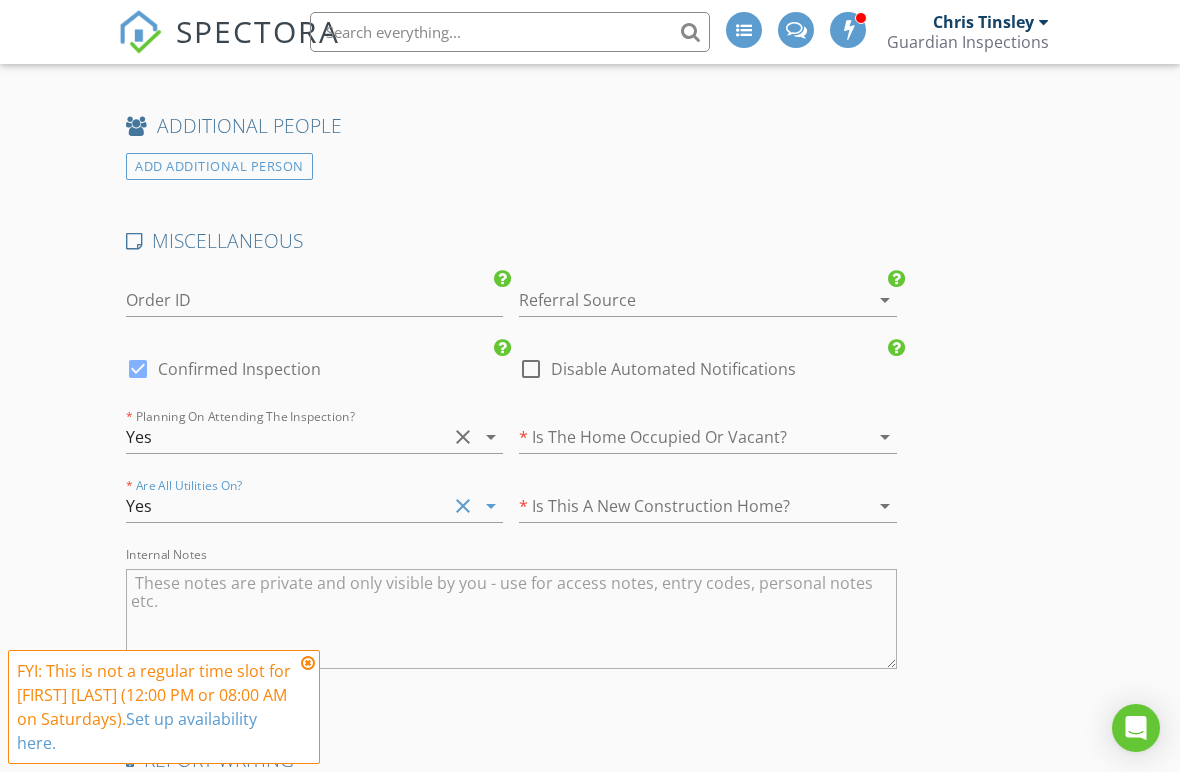 click at bounding box center (679, 437) 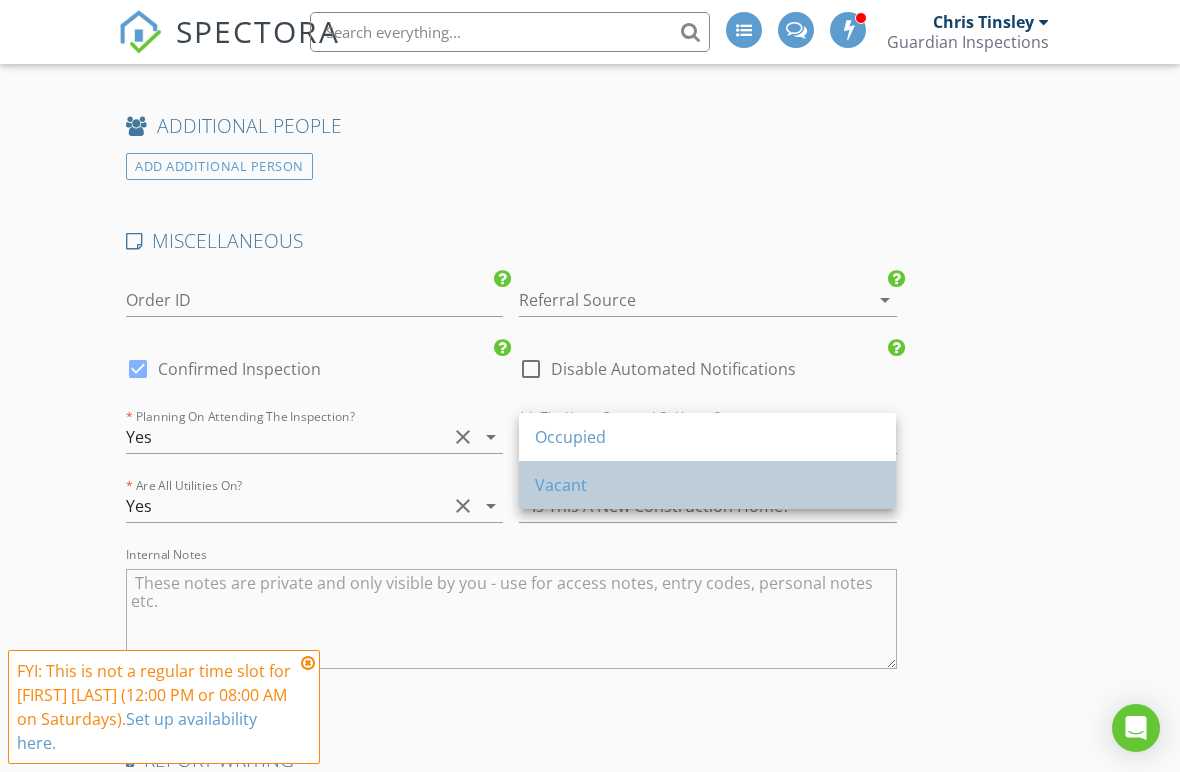 click on "Vacant" at bounding box center [707, 485] 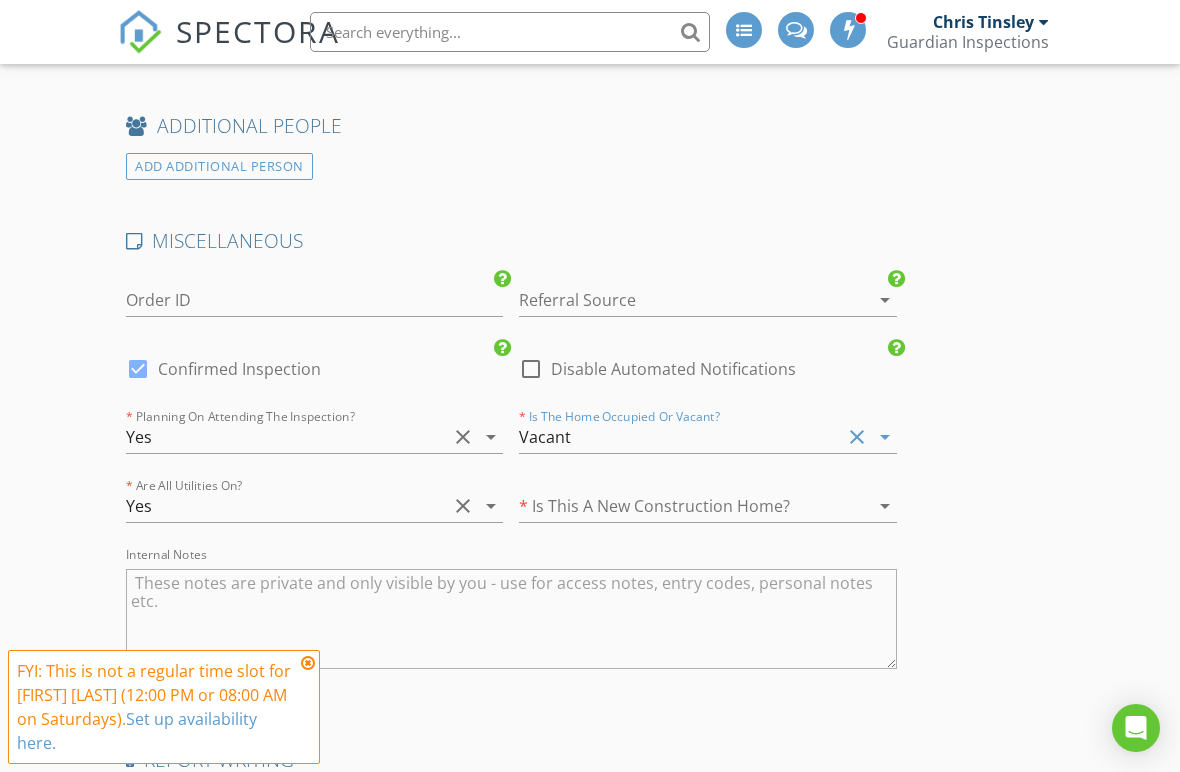 click on "Vacant" at bounding box center [679, 437] 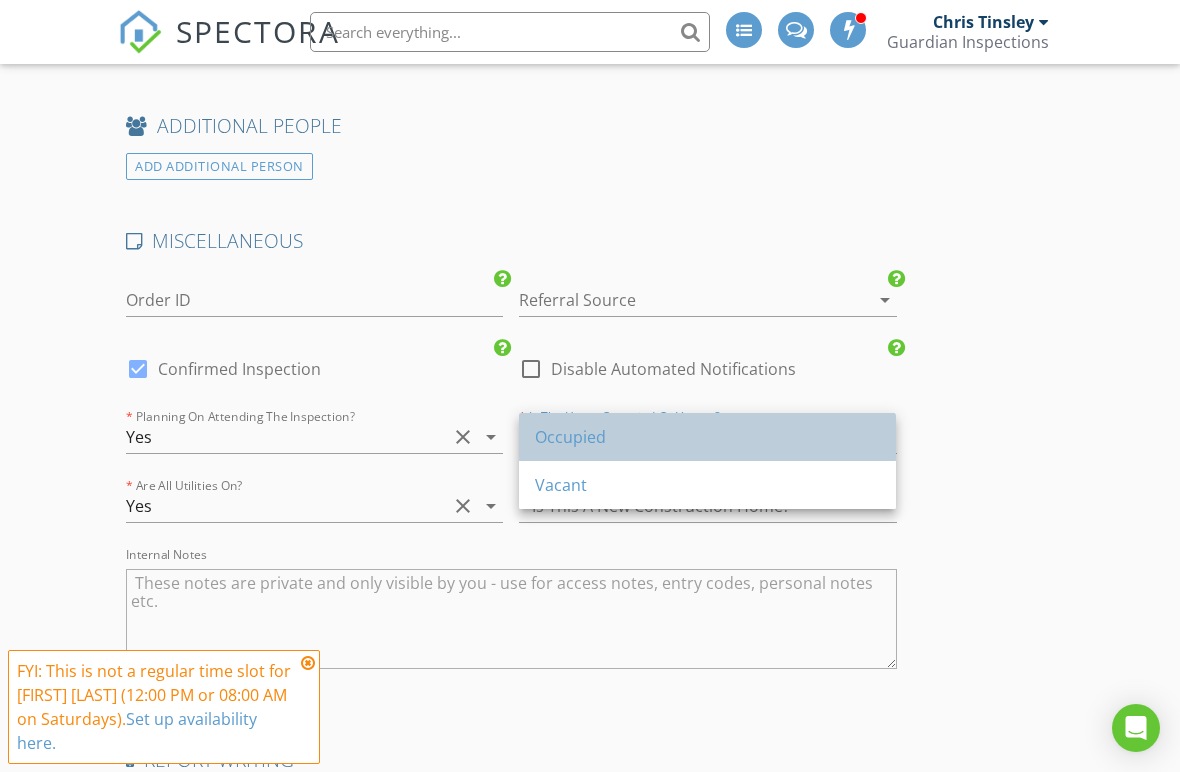 click on "Occupied" at bounding box center (707, 437) 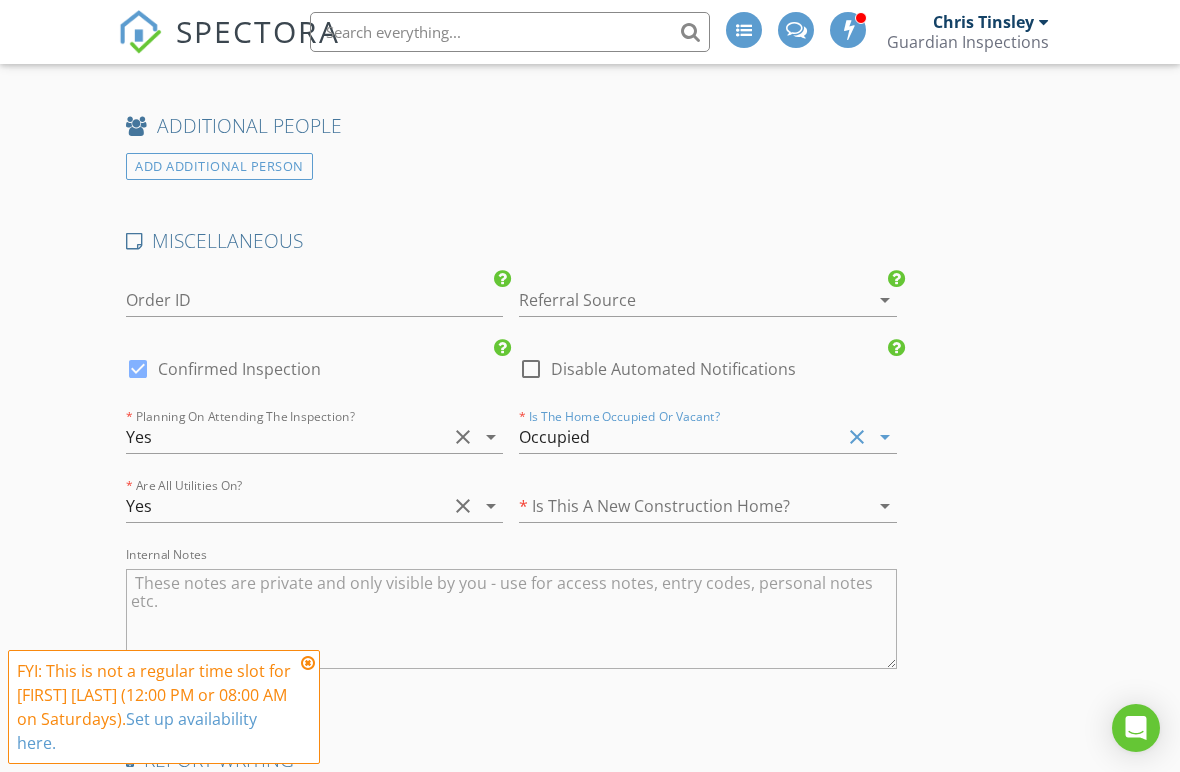 click on "*   Is This A New Construction Home? arrow_drop_down" at bounding box center (707, 510) 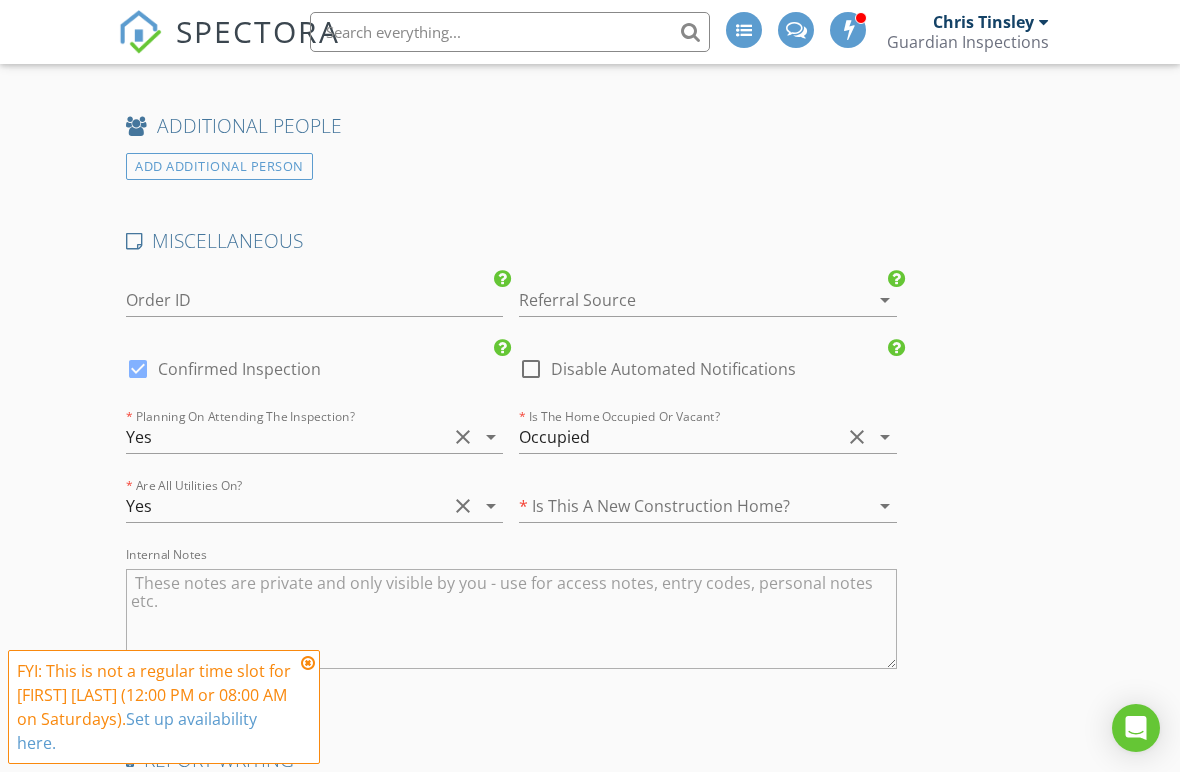 click at bounding box center [679, 506] 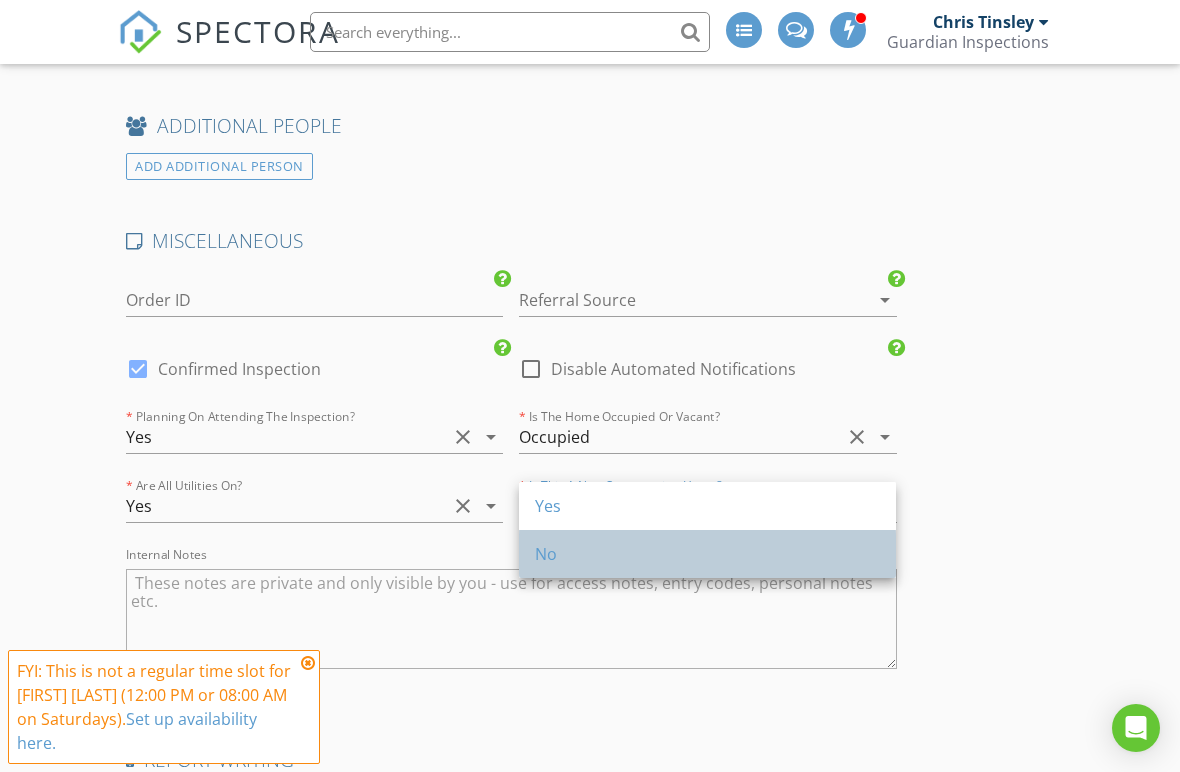 click on "No" at bounding box center (707, 554) 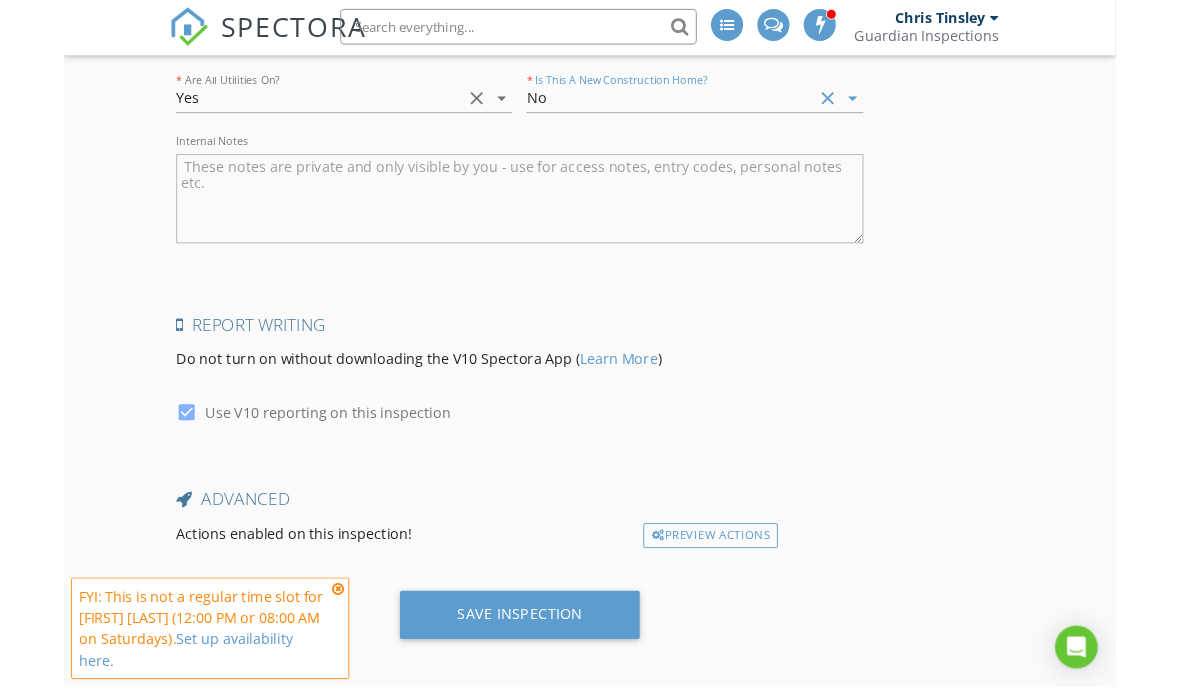 scroll, scrollTop: 3648, scrollLeft: 0, axis: vertical 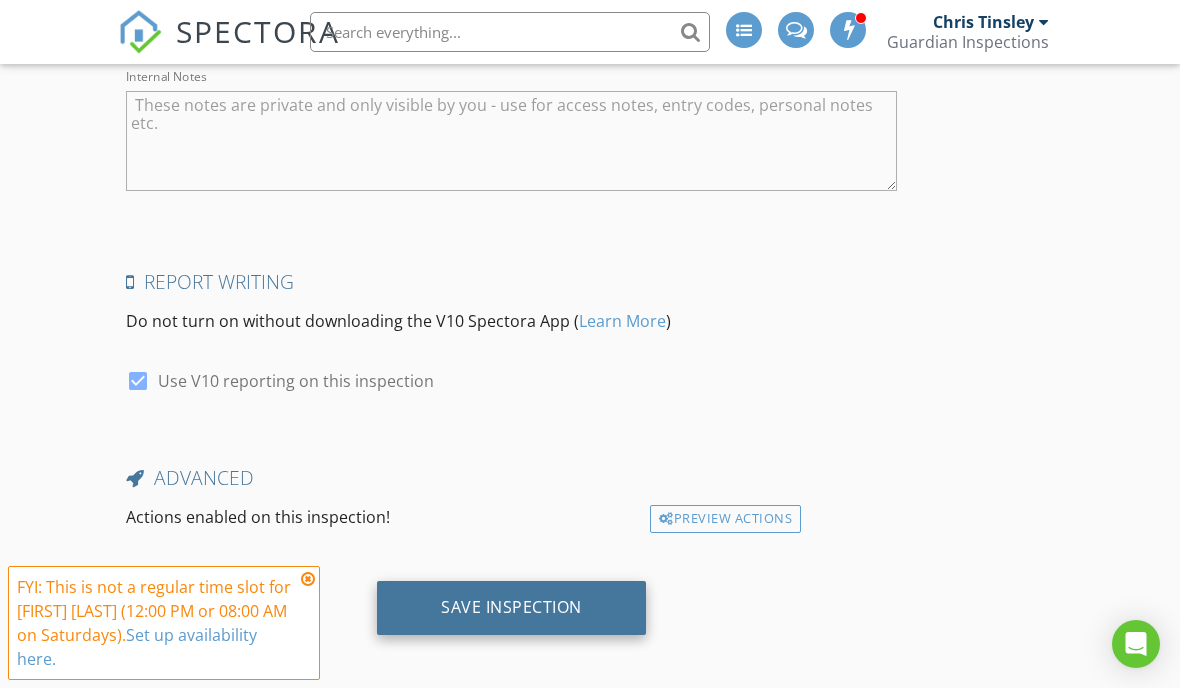 click on "Save Inspection" at bounding box center [511, 607] 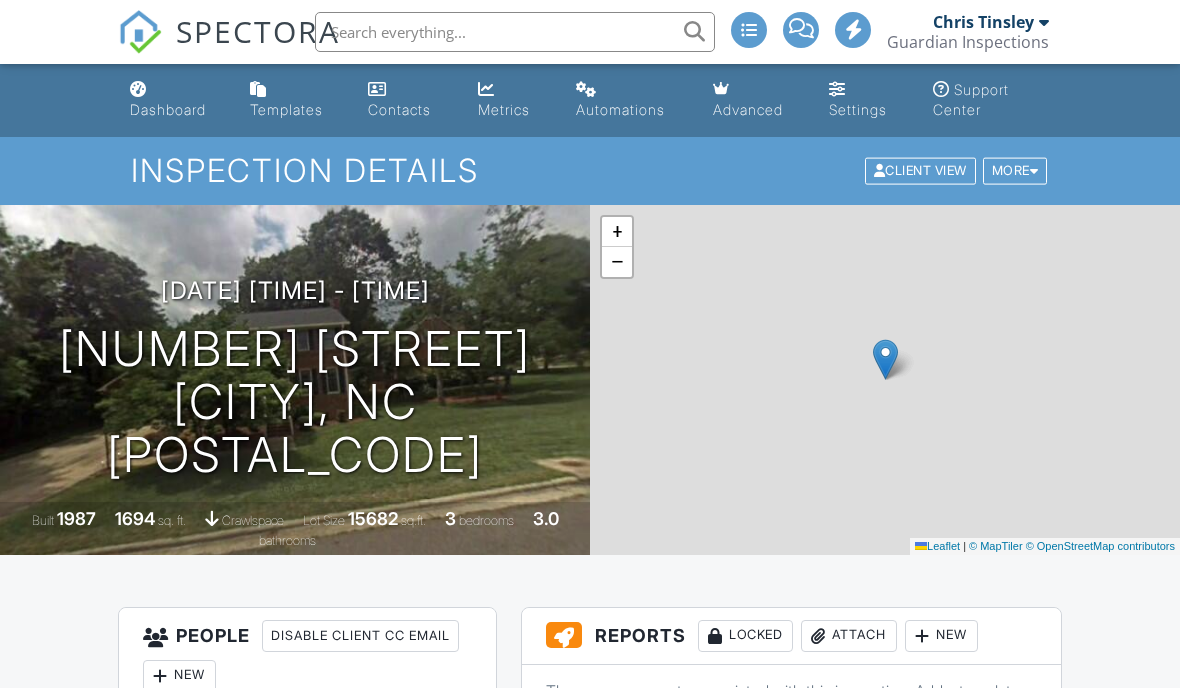scroll, scrollTop: 0, scrollLeft: 0, axis: both 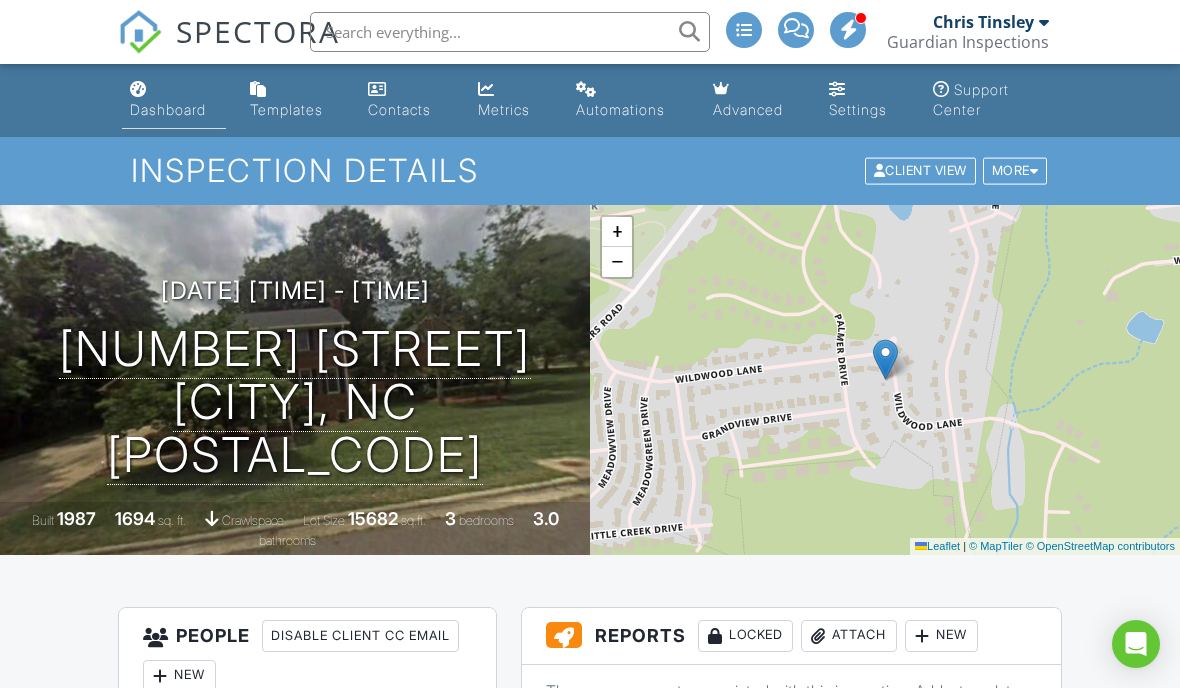 click on "Dashboard" at bounding box center [168, 109] 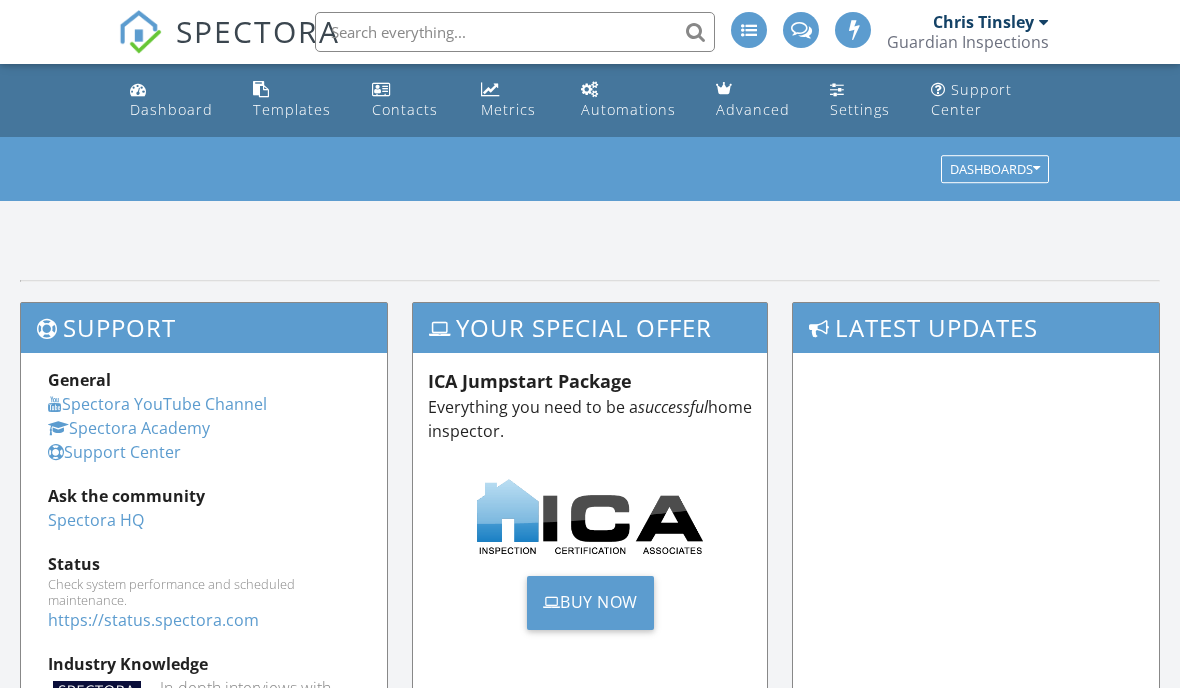 scroll, scrollTop: 0, scrollLeft: 0, axis: both 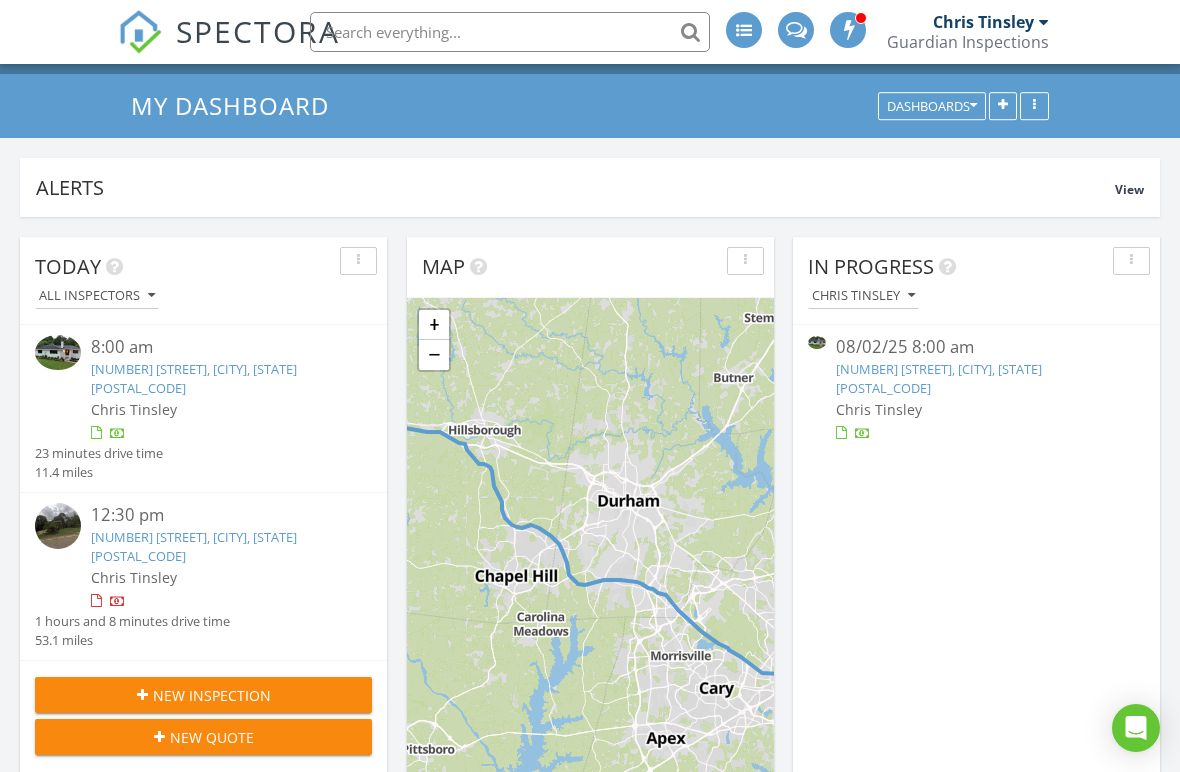 click on "422 Wildwood Ln, Graham, NC 27253" at bounding box center (194, 546) 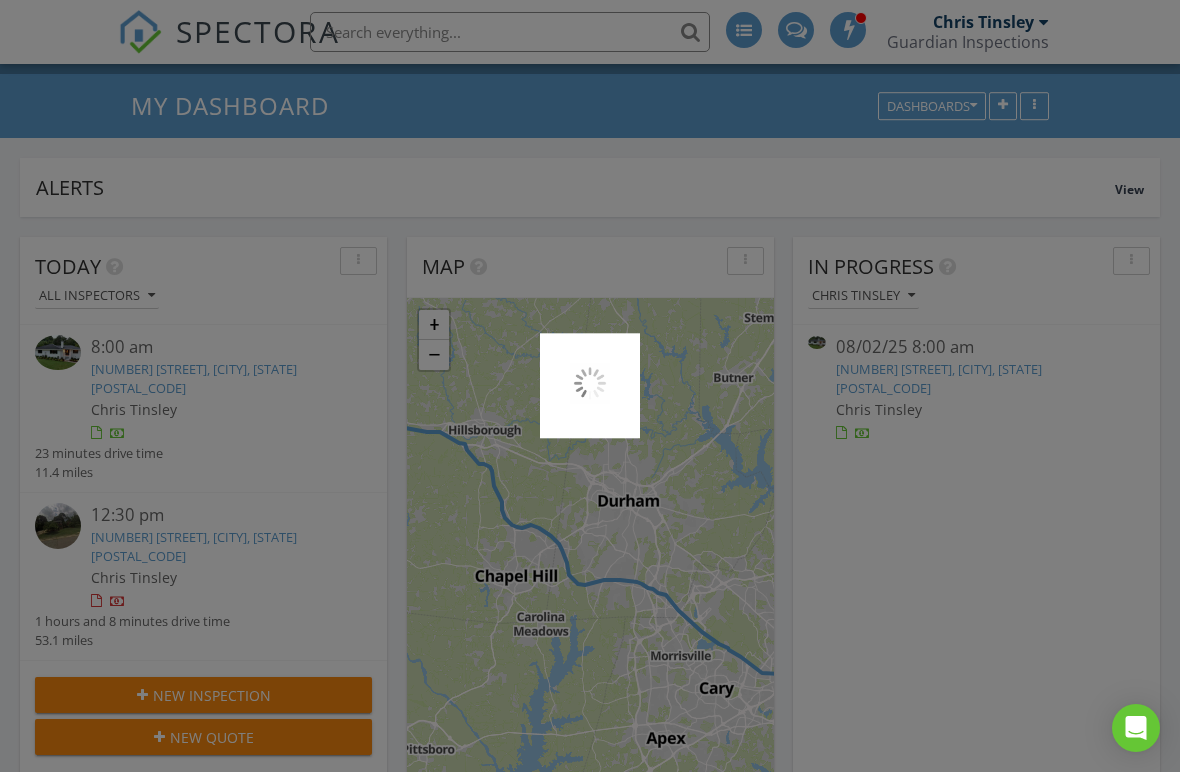 click at bounding box center (590, 386) 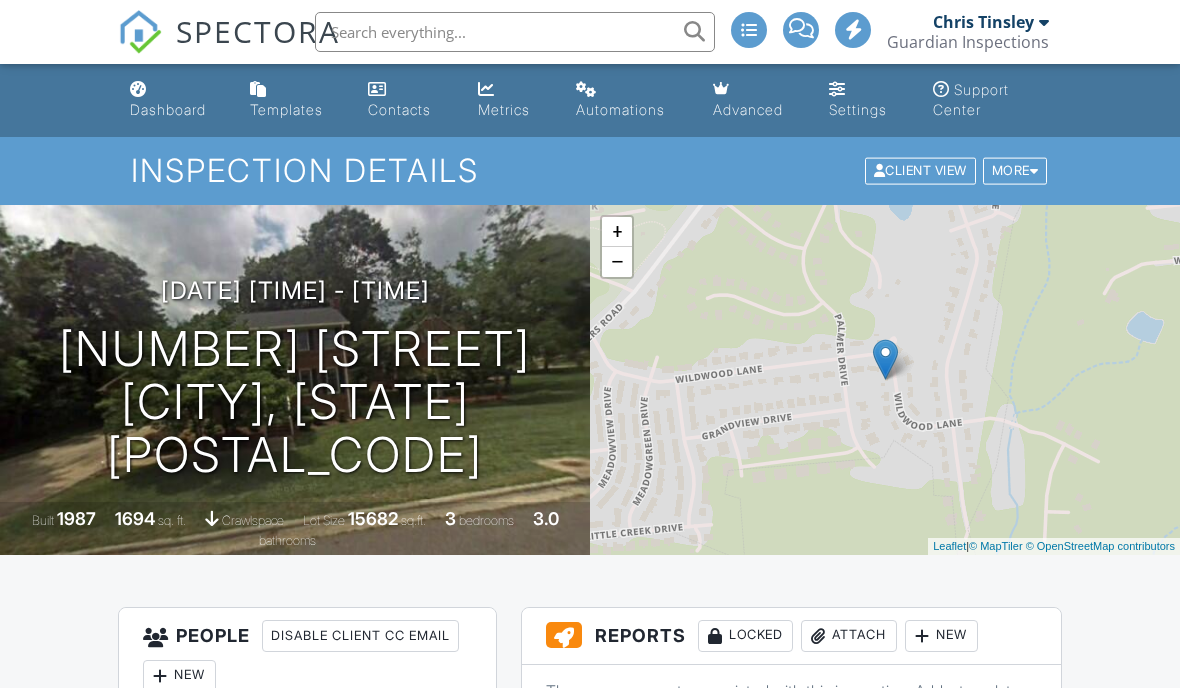 scroll, scrollTop: 0, scrollLeft: 0, axis: both 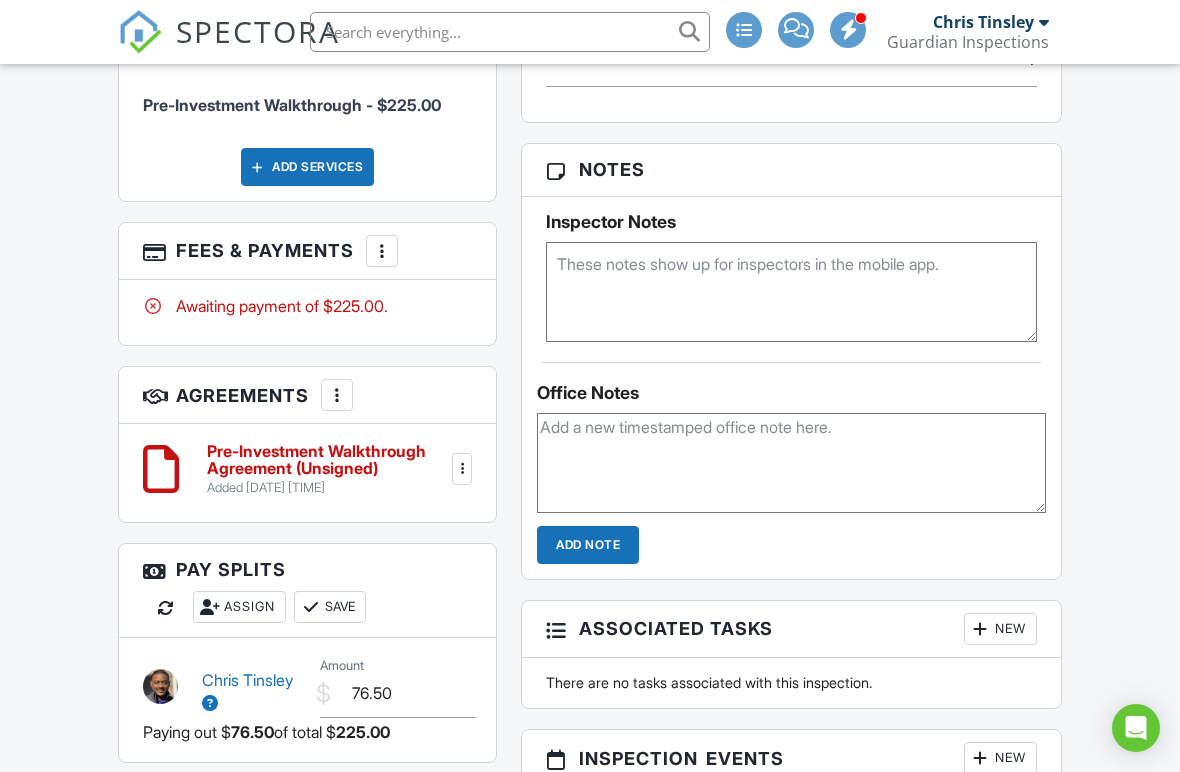click at bounding box center (462, 469) 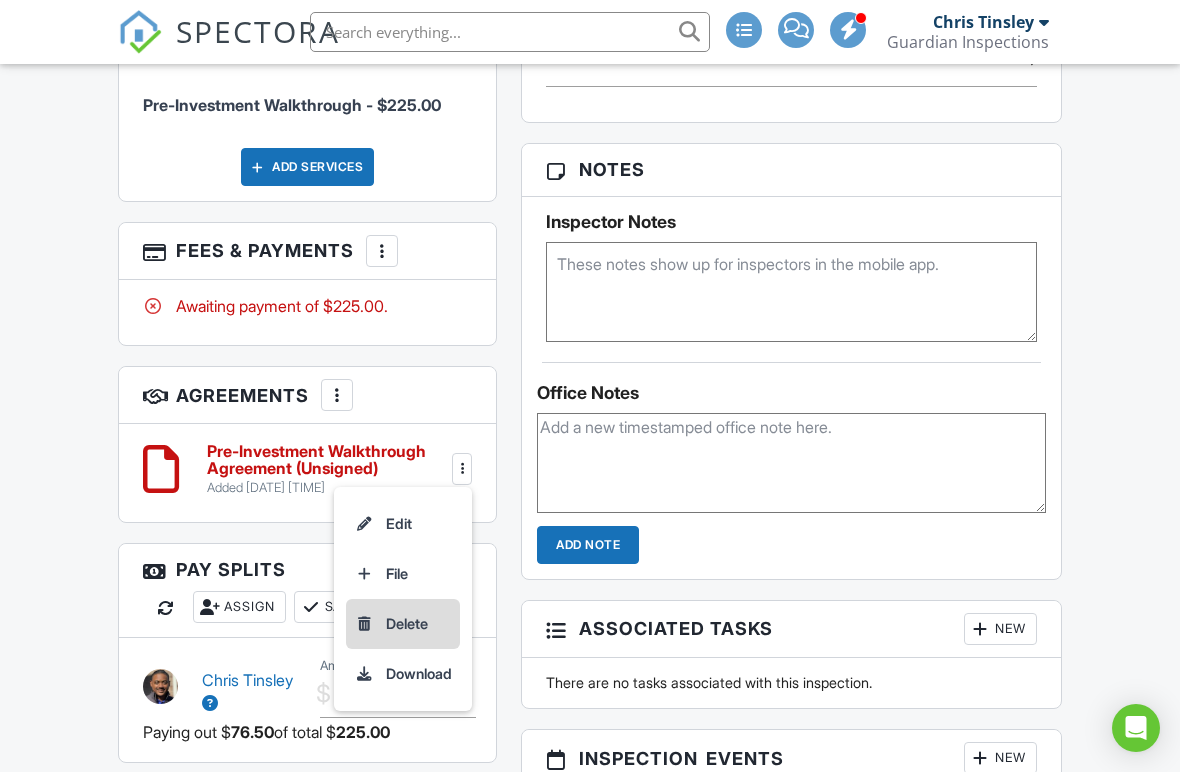 click on "Delete" at bounding box center (403, 624) 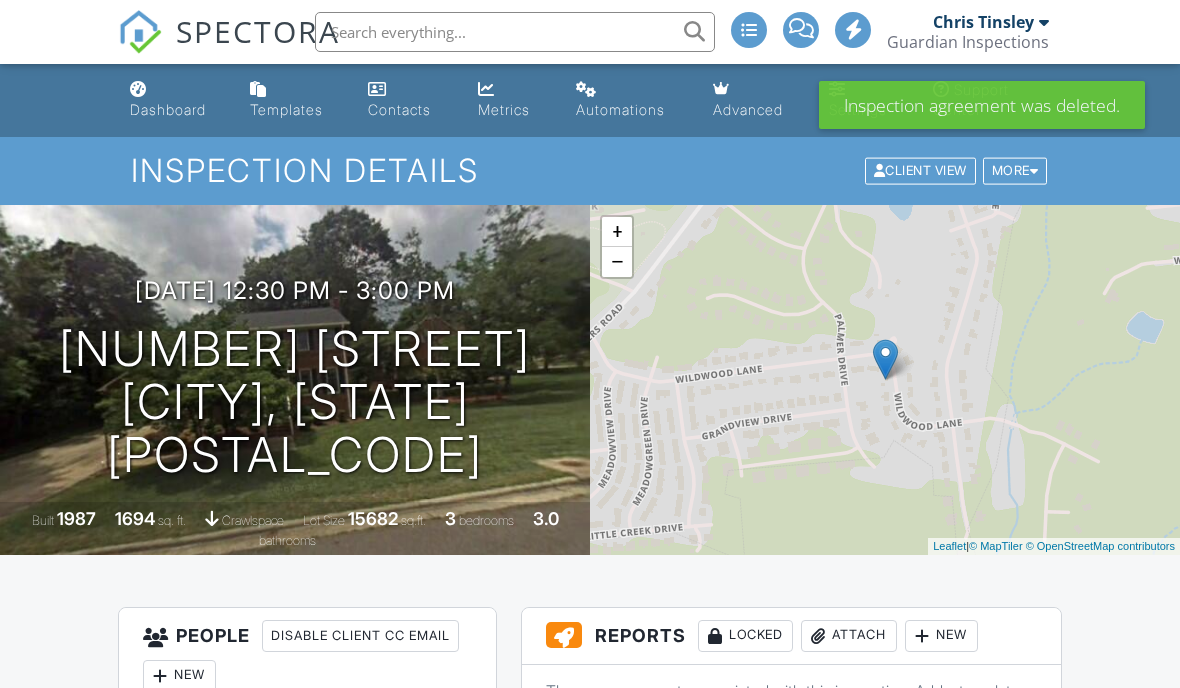 scroll, scrollTop: 0, scrollLeft: 0, axis: both 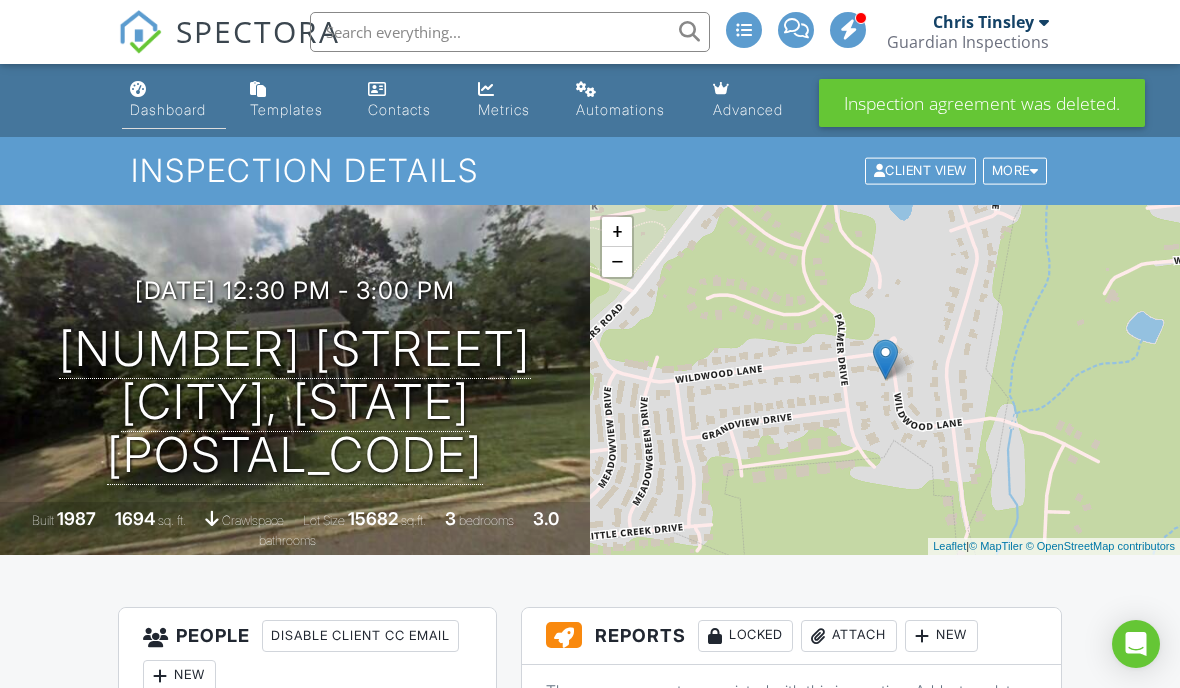 click on "Dashboard" at bounding box center (174, 100) 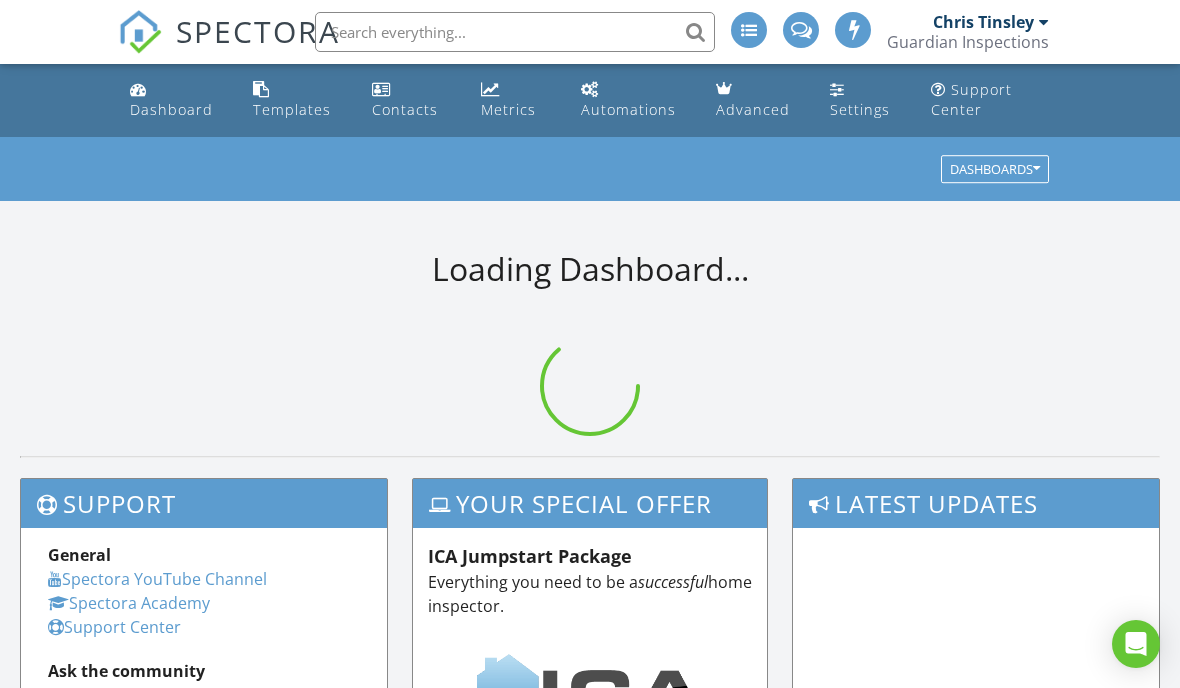 scroll, scrollTop: 0, scrollLeft: 0, axis: both 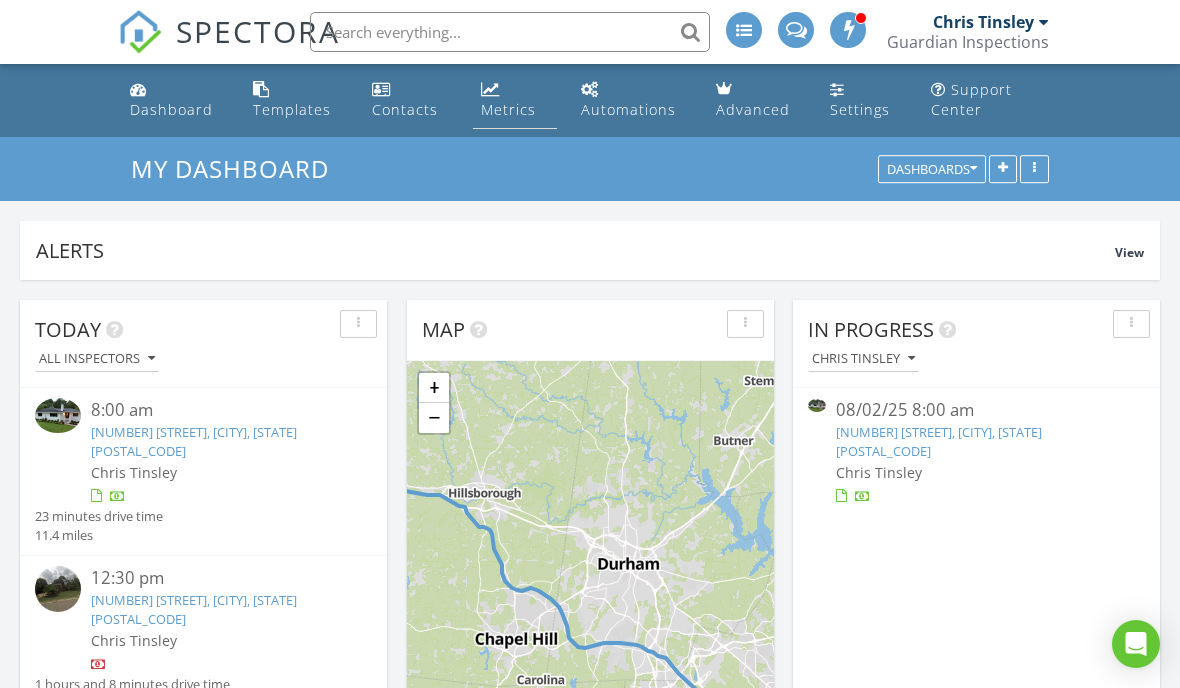 click on "Metrics" at bounding box center [515, 100] 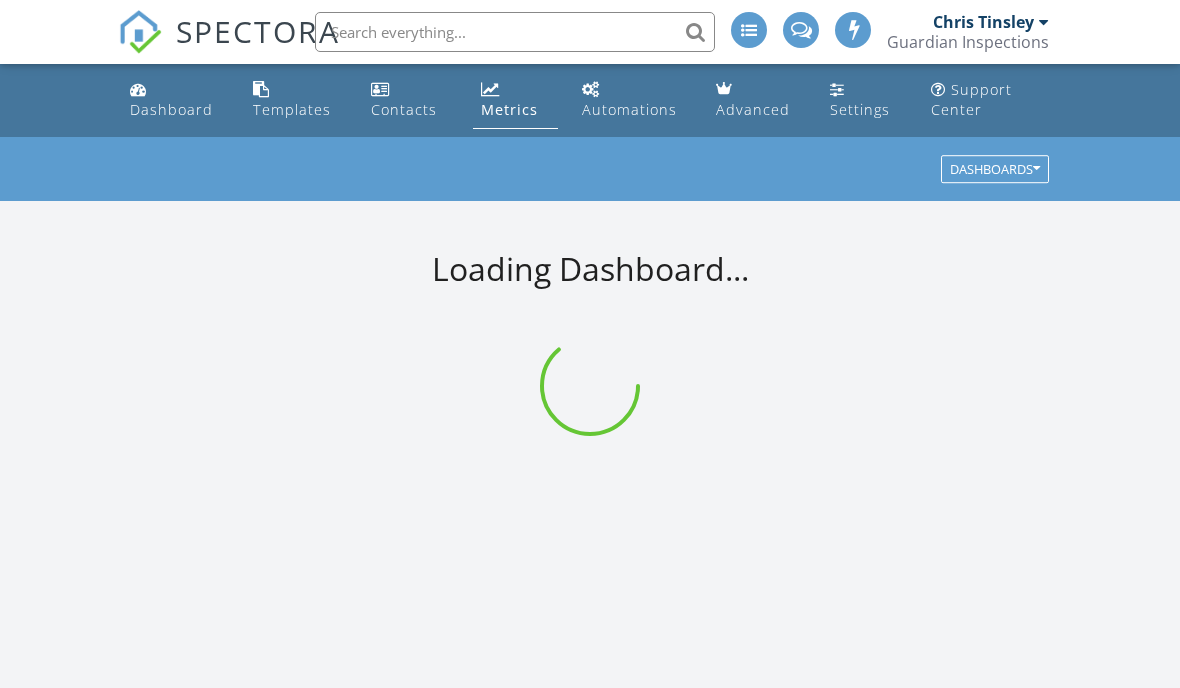 scroll, scrollTop: 0, scrollLeft: 0, axis: both 